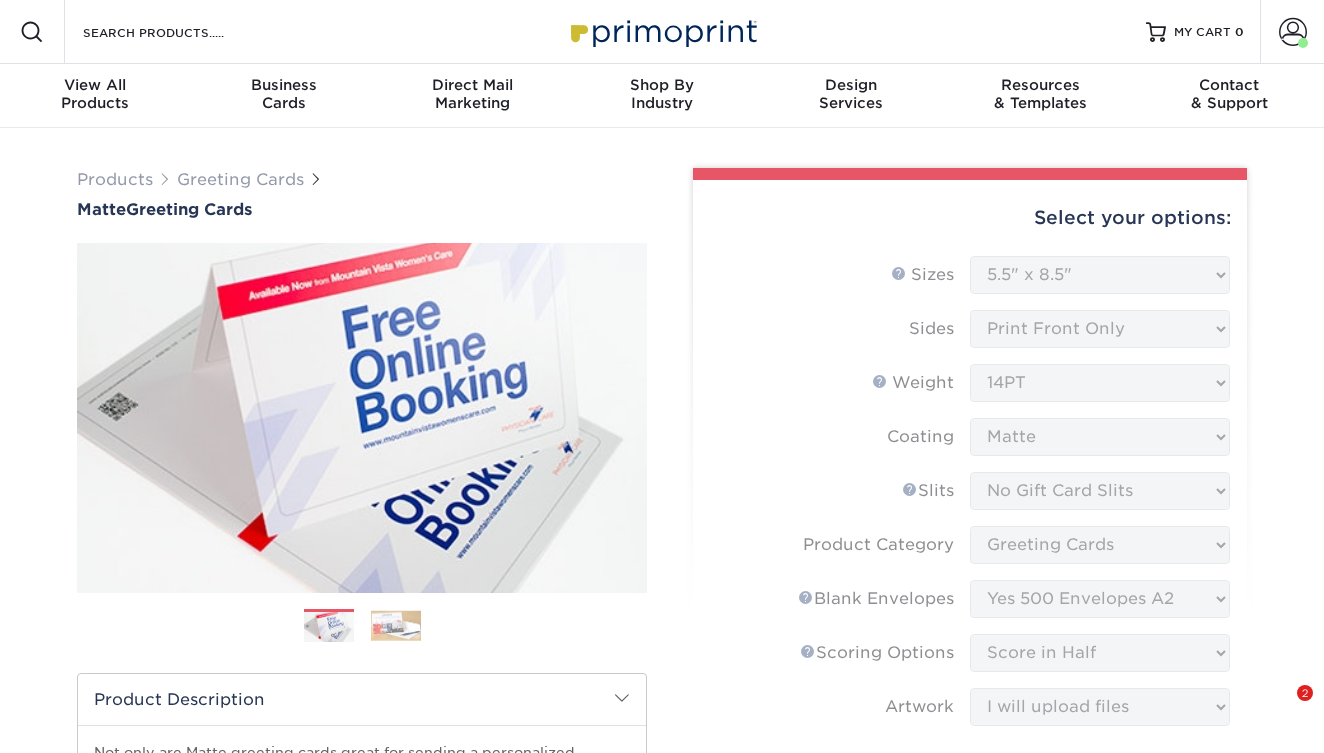 select on "5.50x8.50" 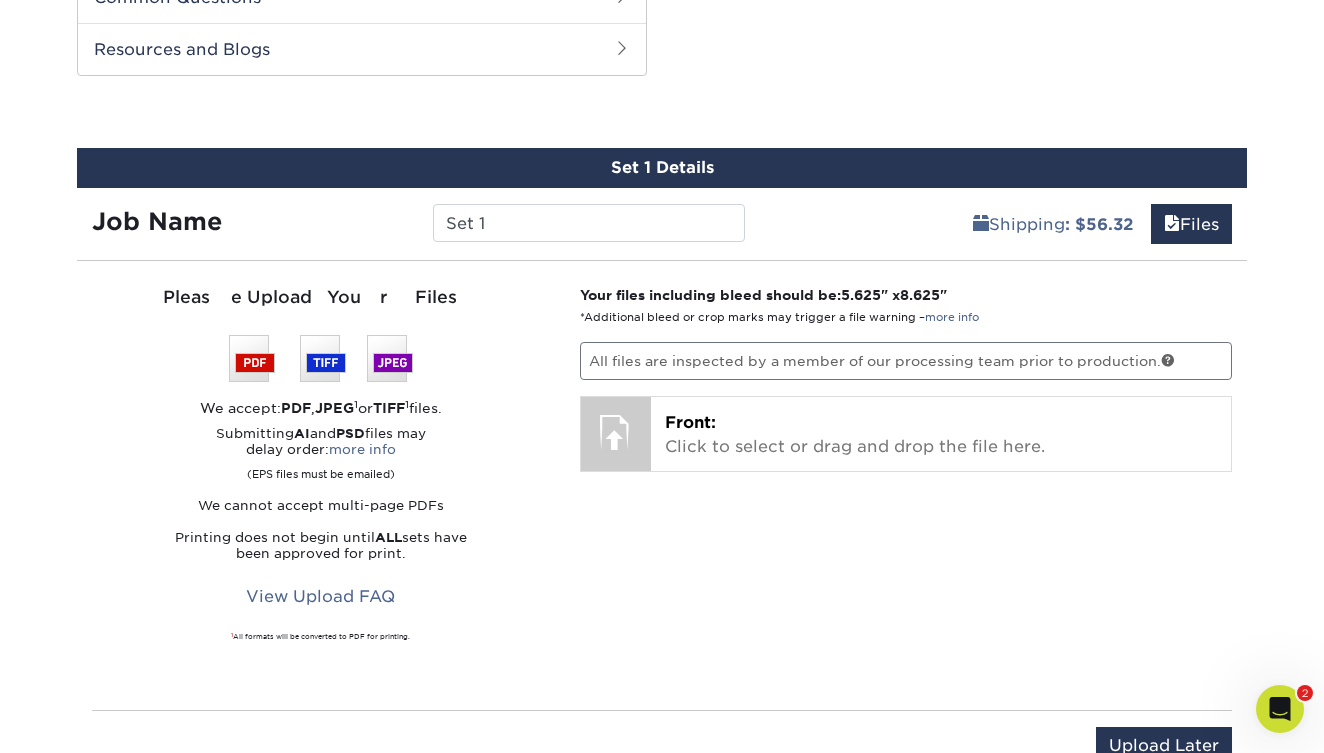 scroll, scrollTop: 0, scrollLeft: 0, axis: both 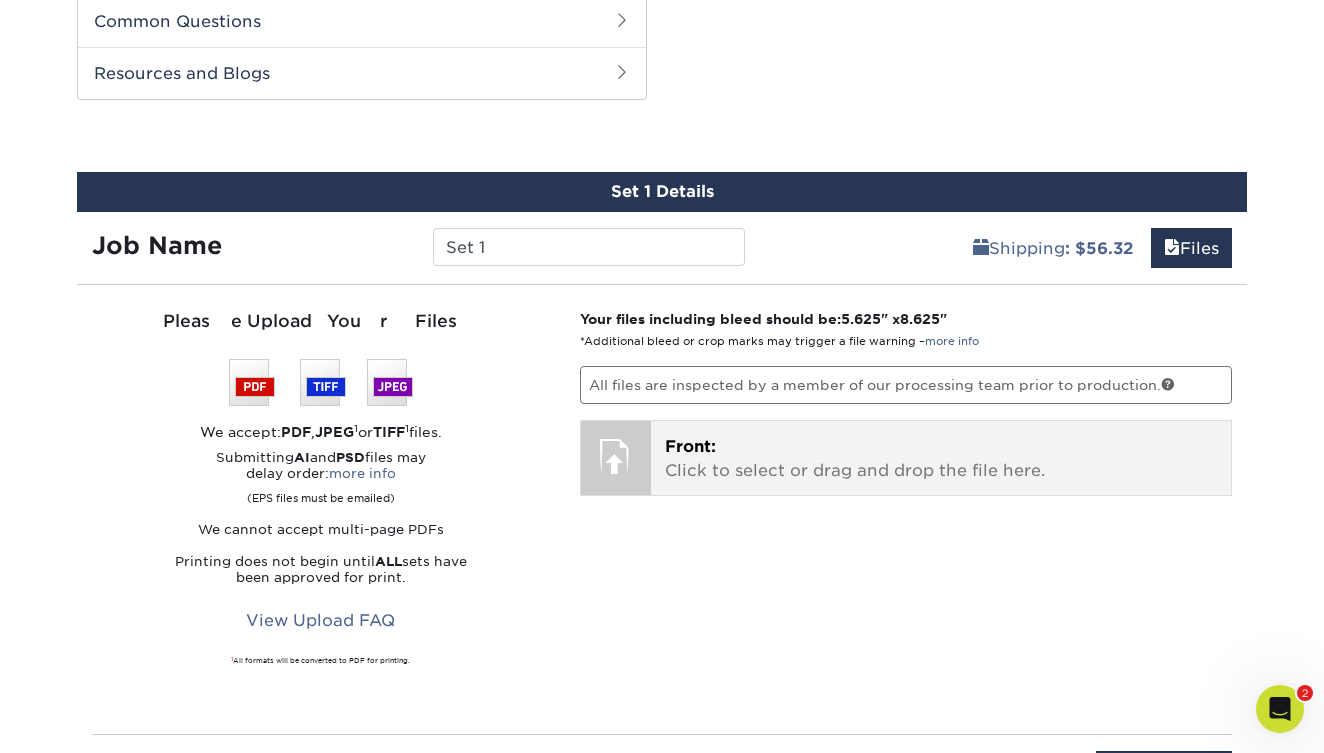 click on "Front: Click to select or drag and drop the file here." at bounding box center (941, 459) 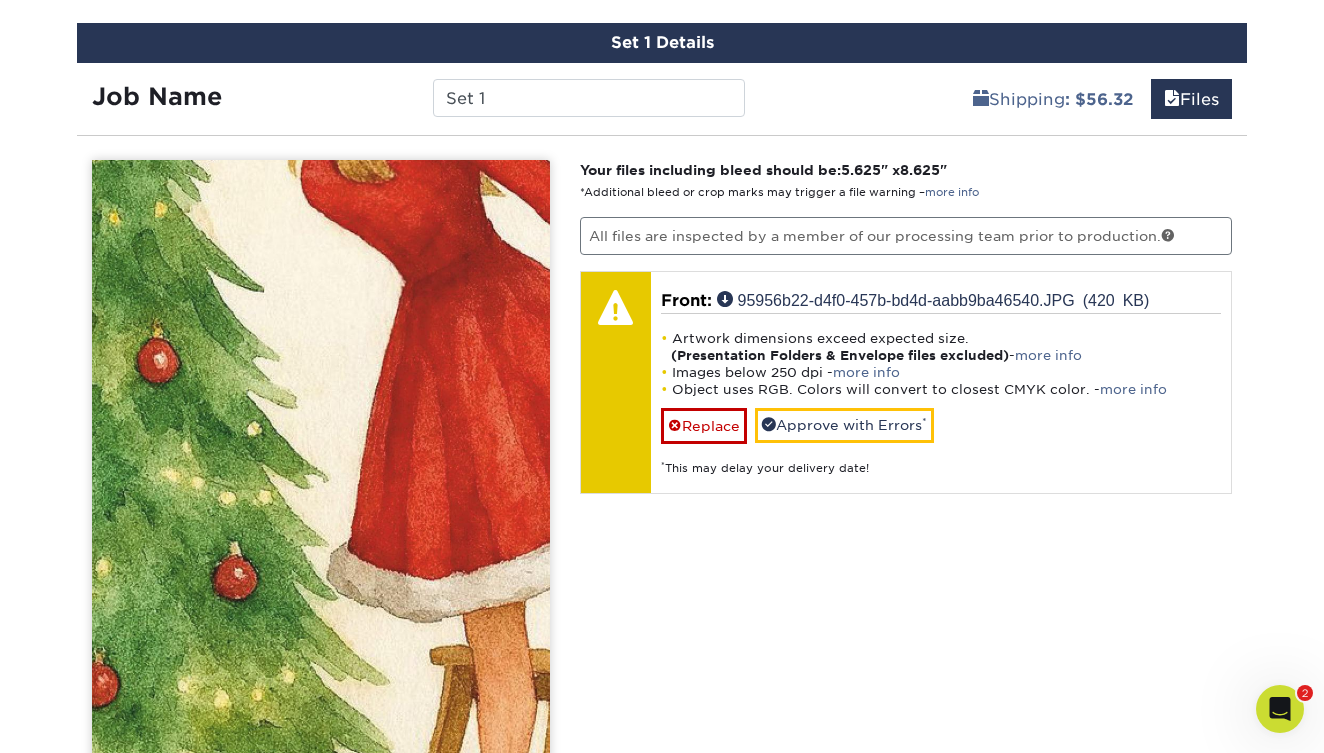 scroll, scrollTop: 1460, scrollLeft: 0, axis: vertical 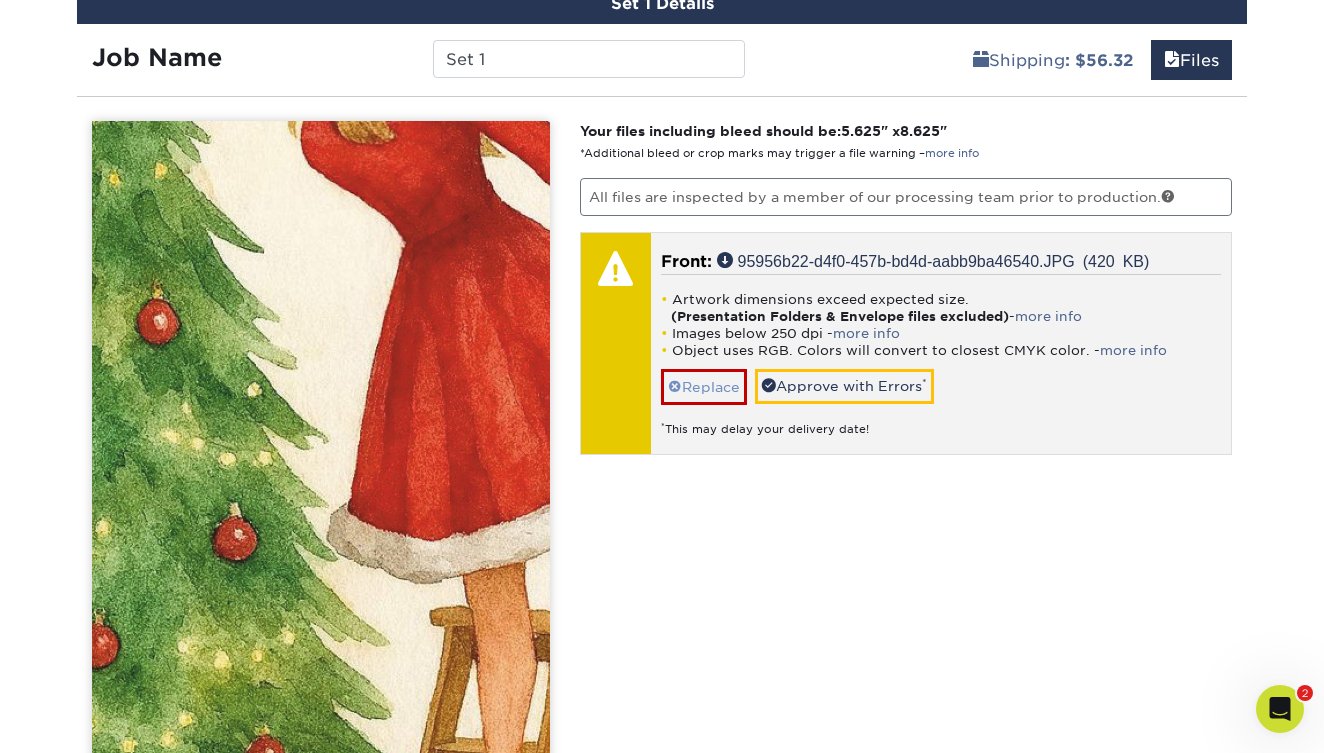 click on "Replace" at bounding box center [704, 386] 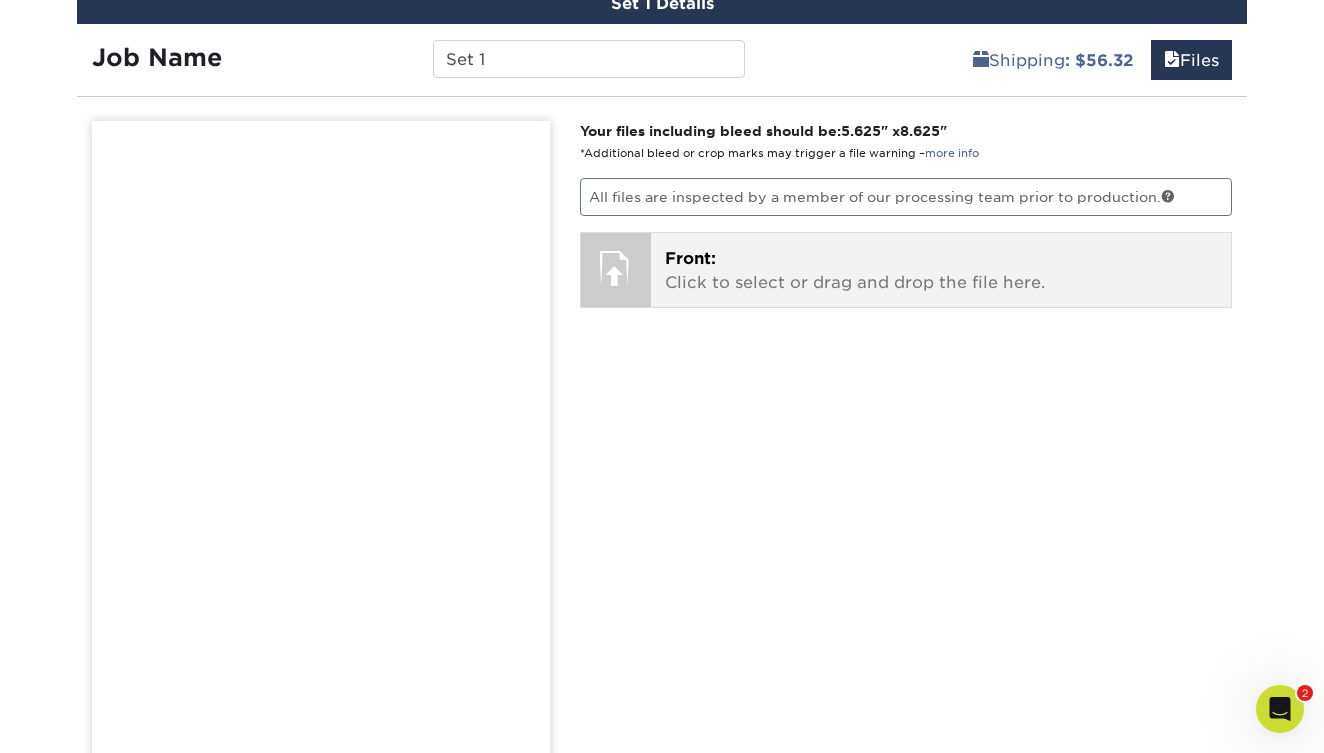 click on "Front: Click to select or drag and drop the file here." at bounding box center [941, 271] 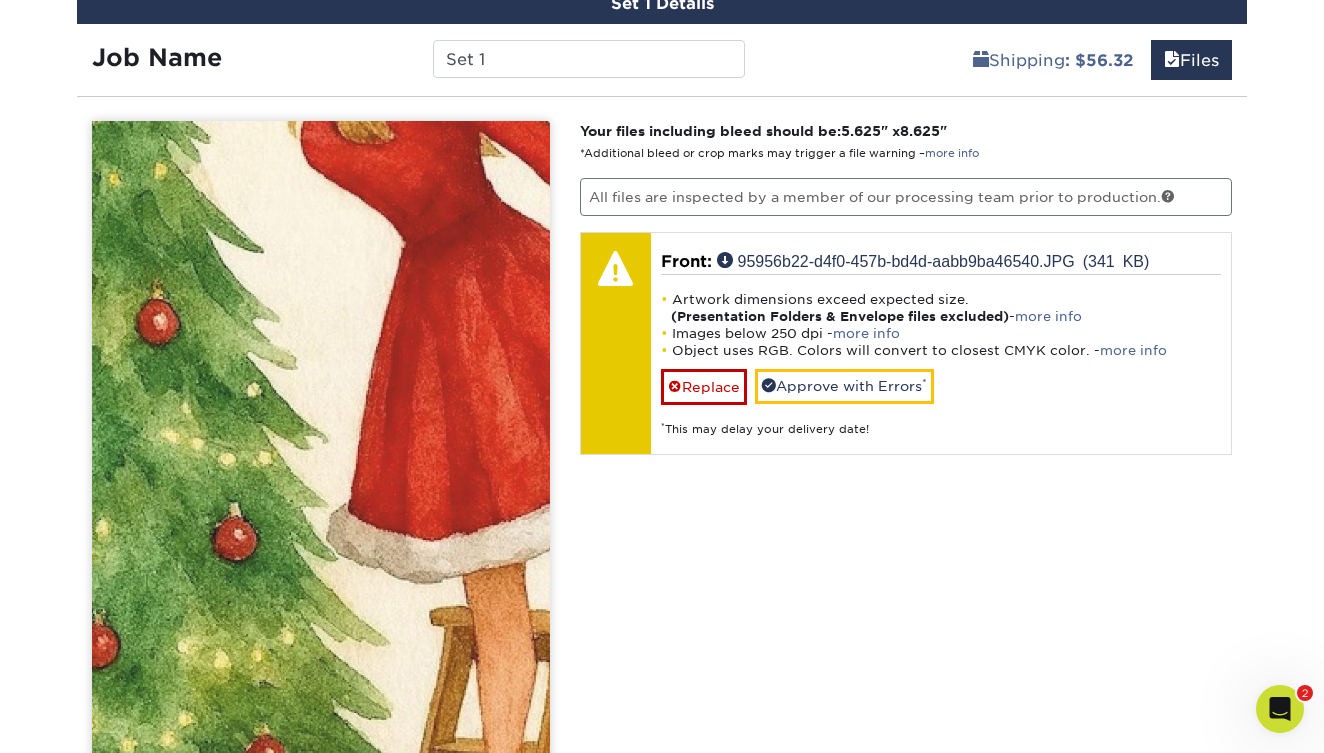 click at bounding box center (321, 471) 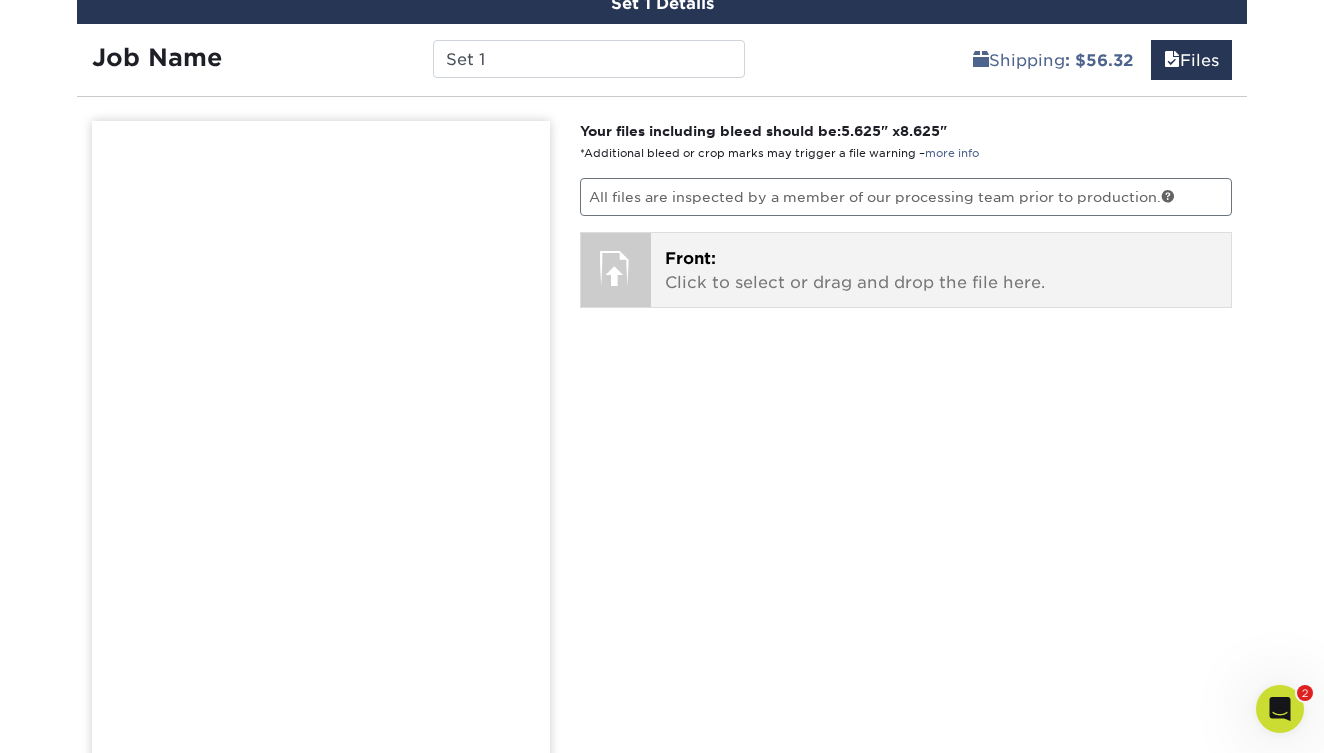 click on "Front: Click to select or drag and drop the file here.
Choose file
95956b22-d4f0-457b-bd4d-aabb9ba46540.JPG      0.4  MiB               ✔    ✘            95956b22-d4f0-457b-bd4d-aabb9ba46540.JPG      0.3  MiB               ✔    ✘" at bounding box center (941, 270) 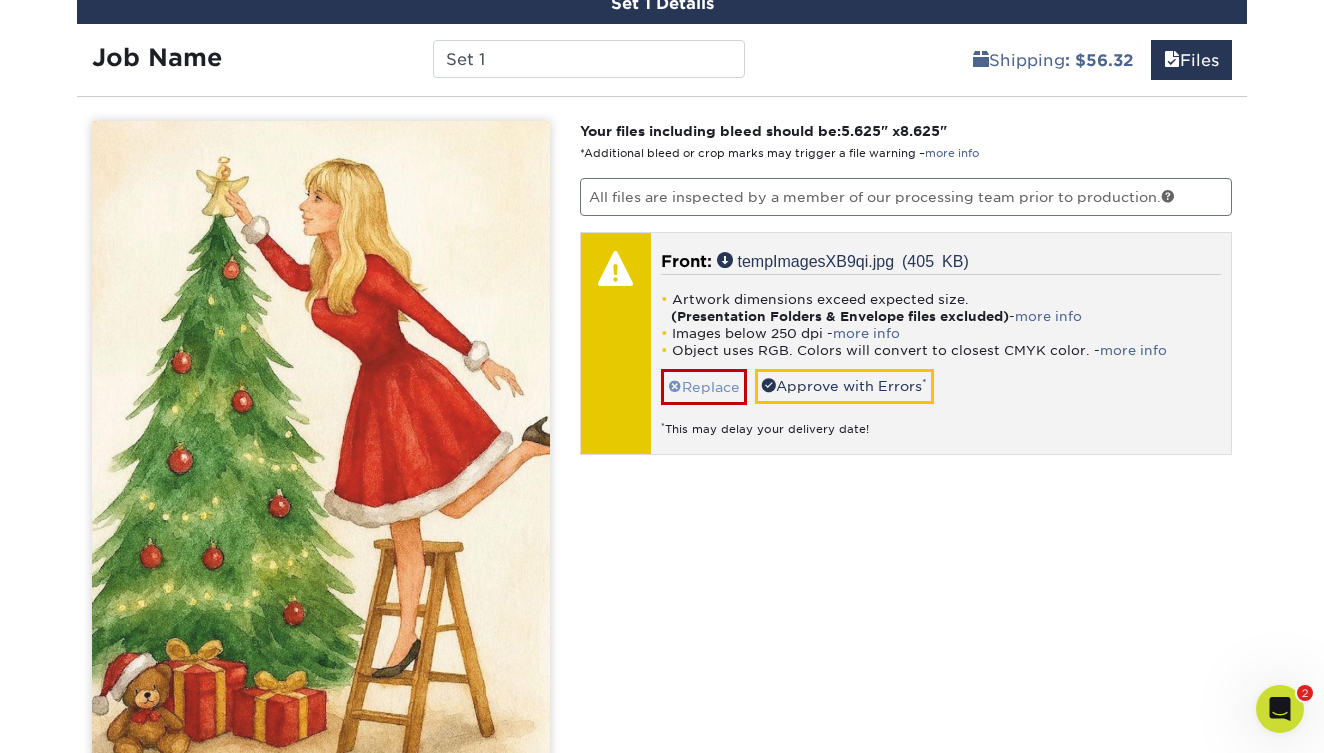 click on "Replace" at bounding box center [704, 386] 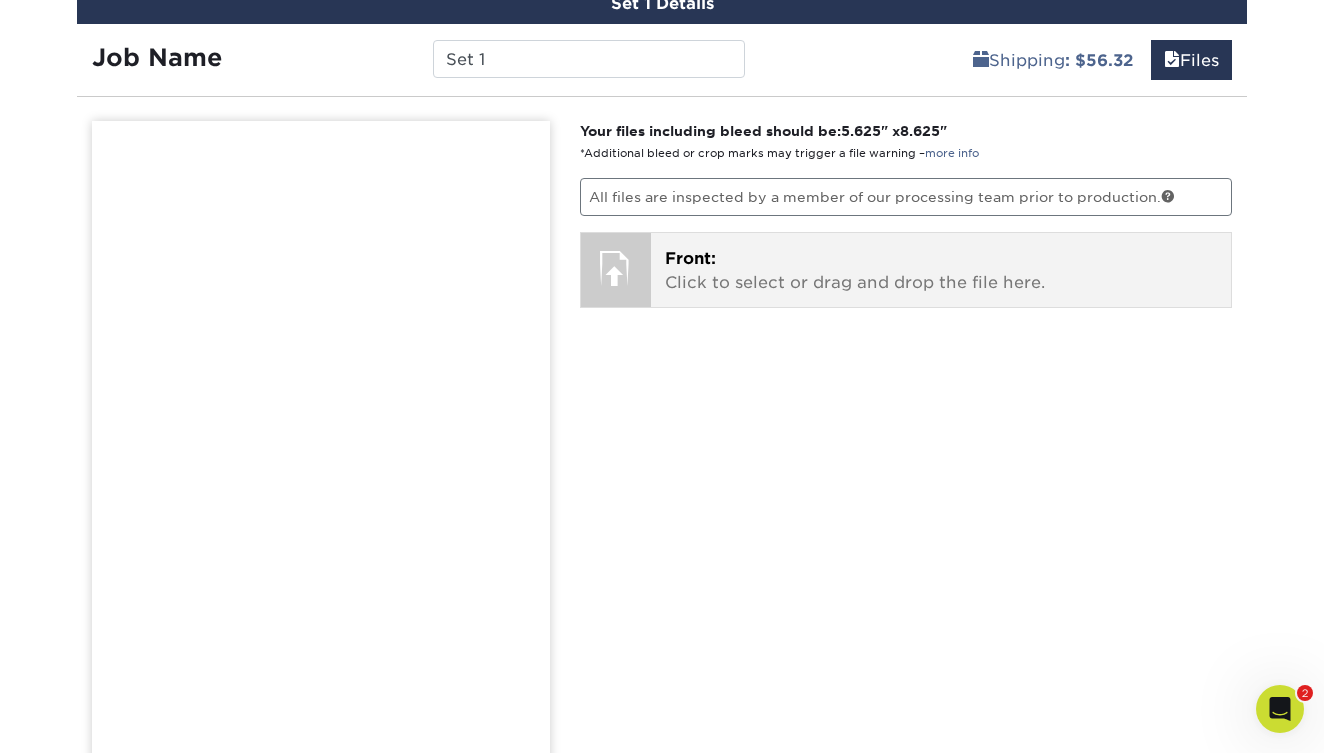 click on "Front: Click to select or drag and drop the file here.
Choose file
95956b22-d4f0-457b-bd4d-aabb9ba46540.JPG      0.4  MiB               ✔    ✘            95956b22-d4f0-457b-bd4d-aabb9ba46540.JPG      0.3  MiB               ✔    ✘            tempImagesXB9qi.jpg      0.4  MiB               ✔    ✘" at bounding box center (941, 270) 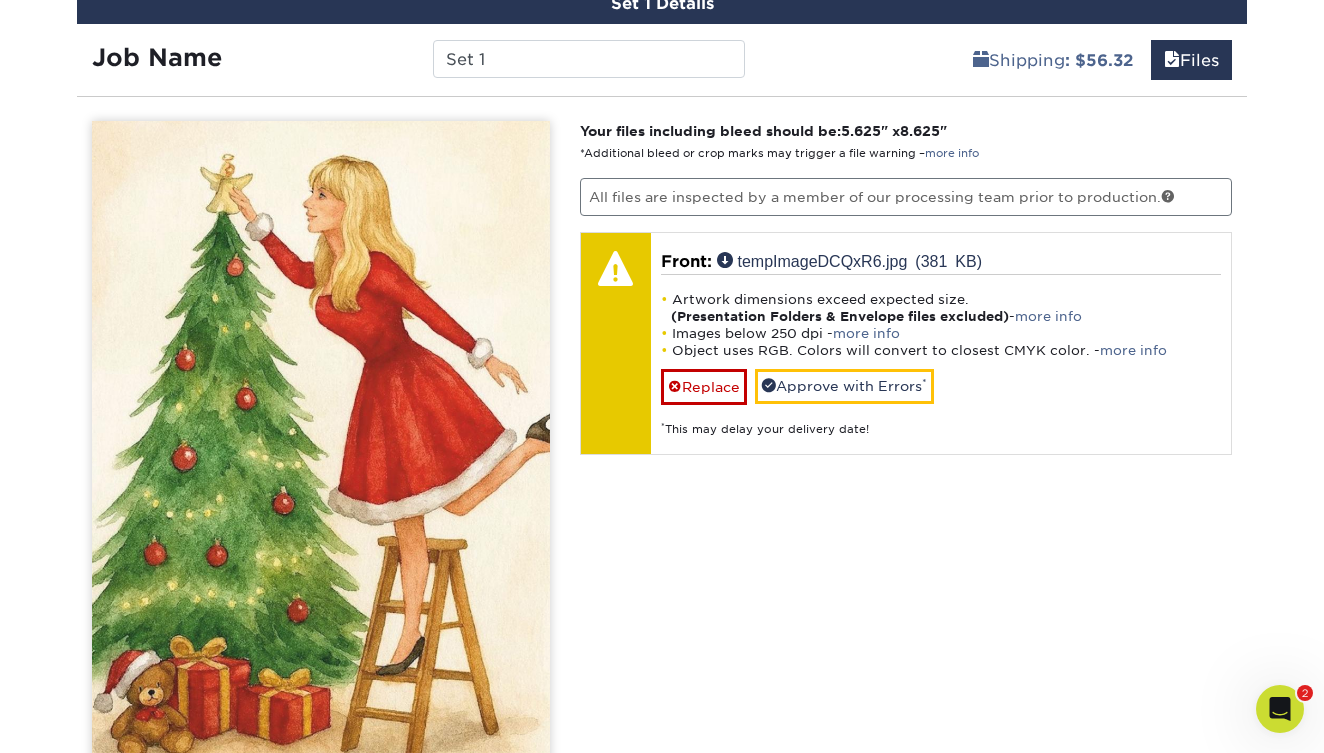 click 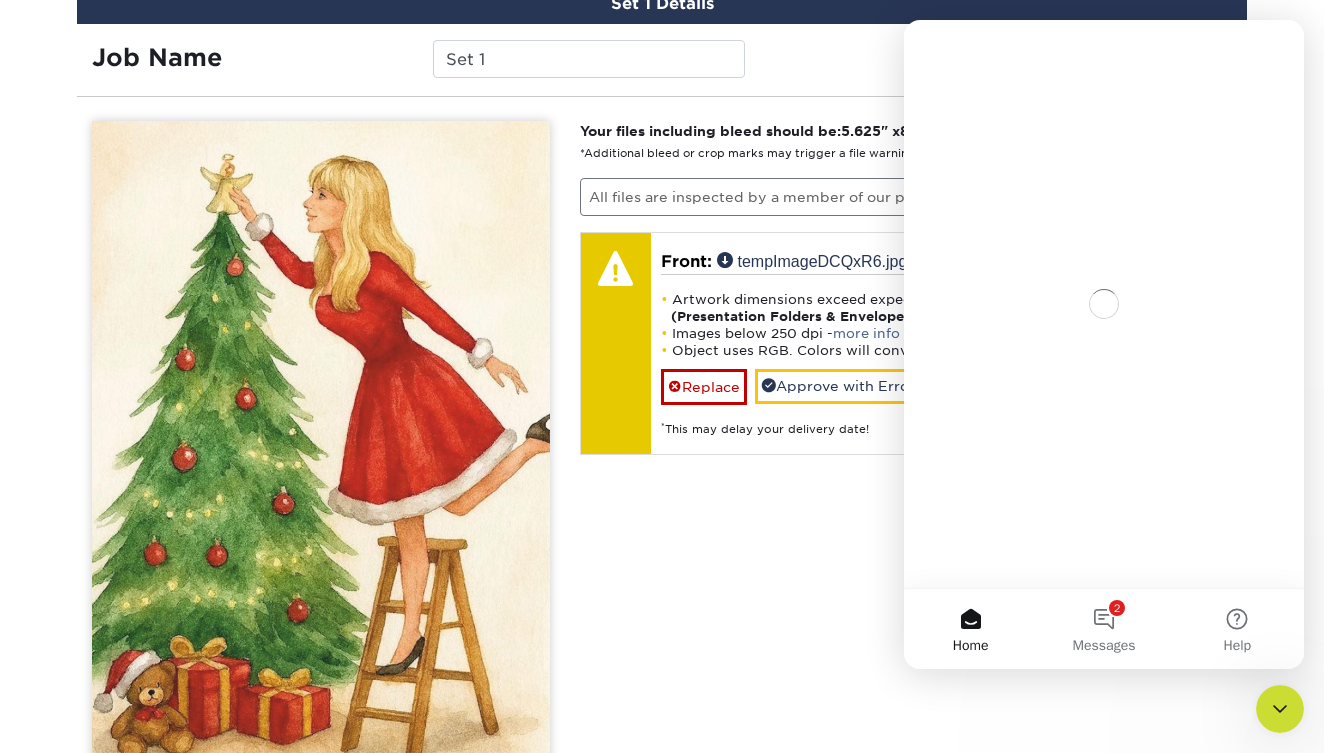 scroll, scrollTop: 0, scrollLeft: 0, axis: both 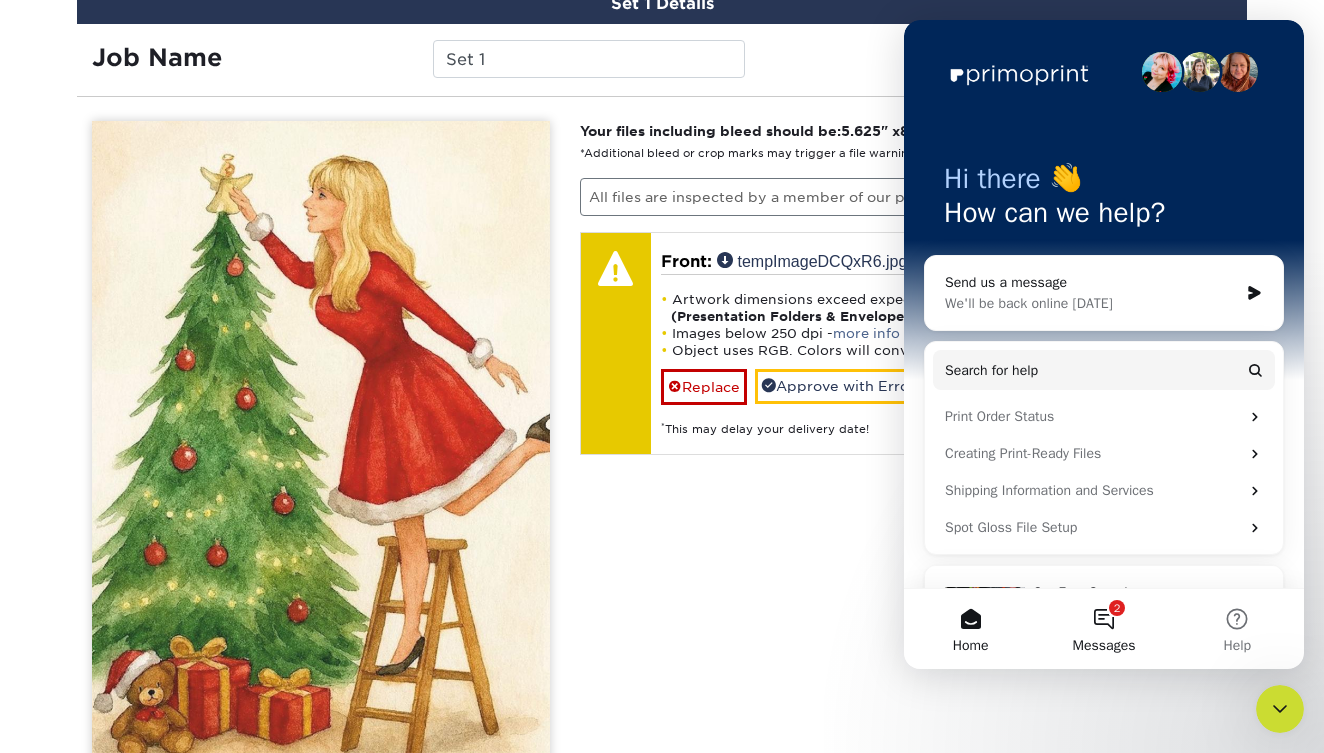 click on "2 Messages" at bounding box center (1103, 629) 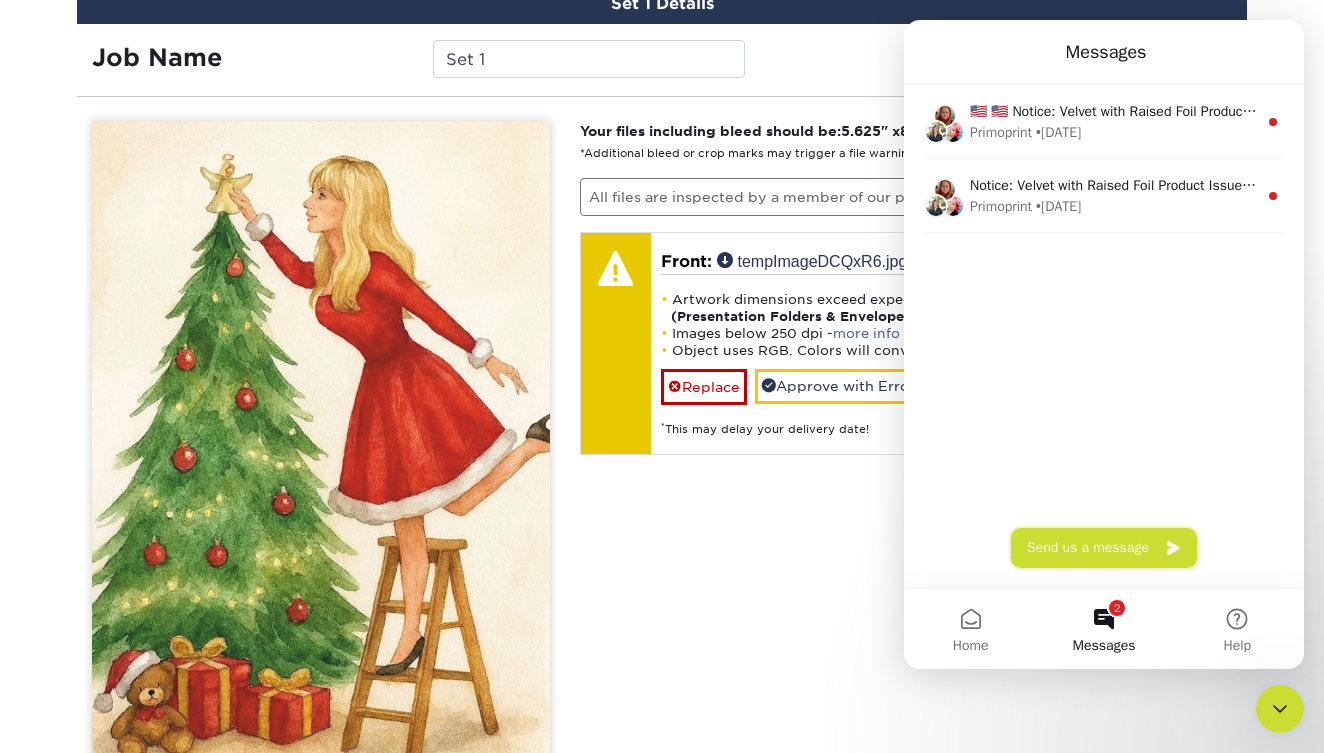 click on "Send us a message" at bounding box center [1104, 548] 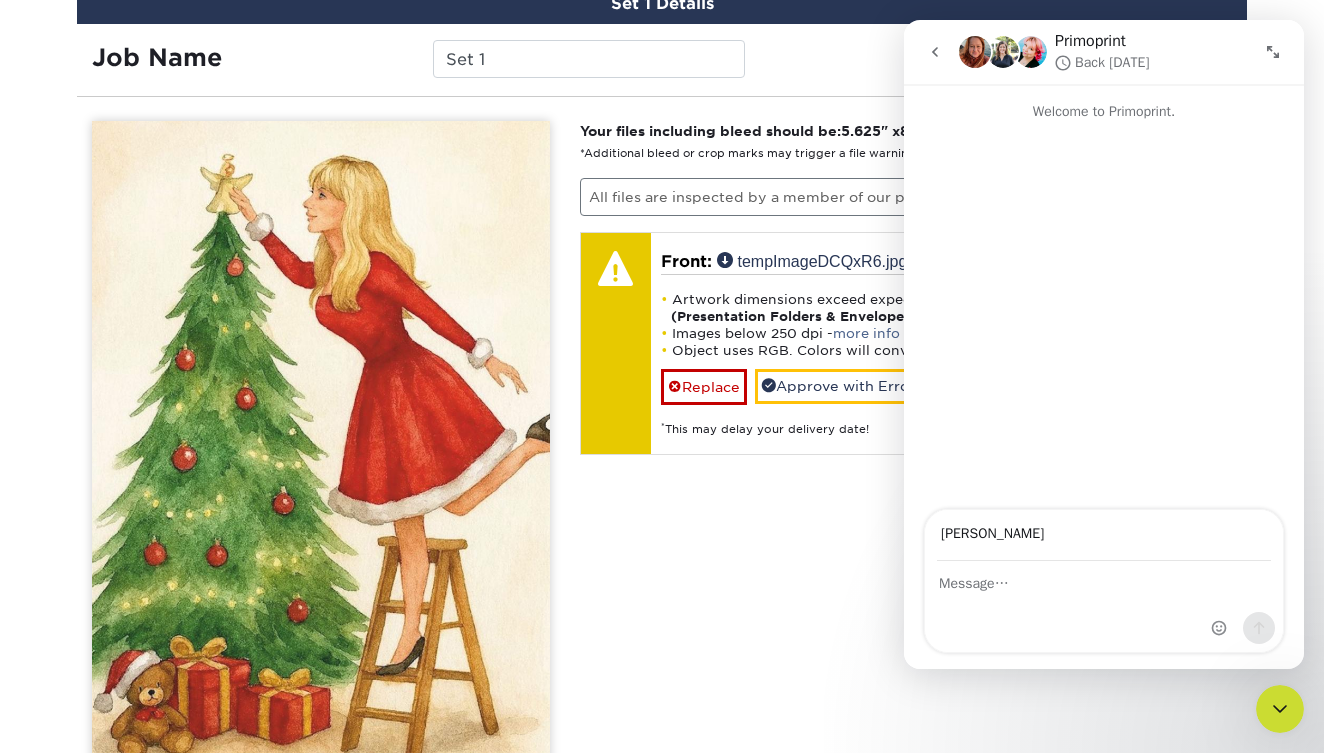 type on "genevievem" 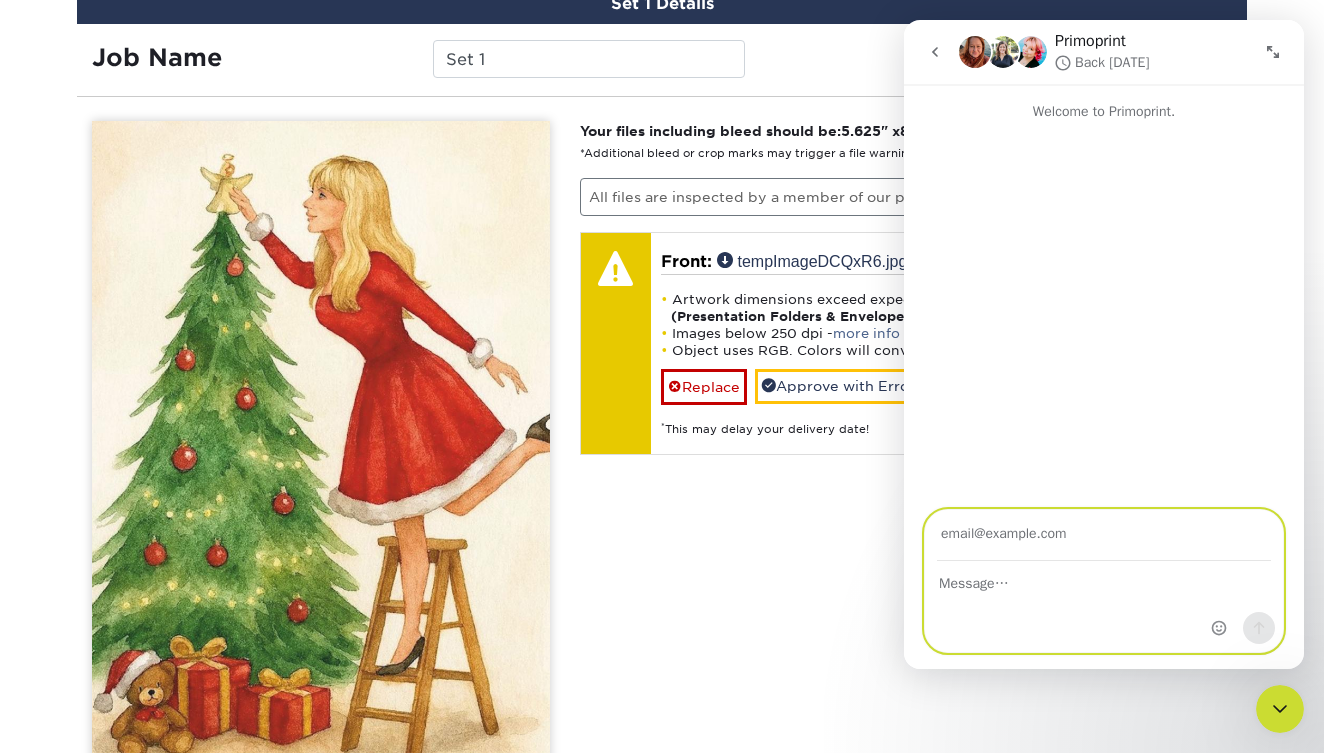 type on "[EMAIL_ADDRESS][DOMAIN_NAME]" 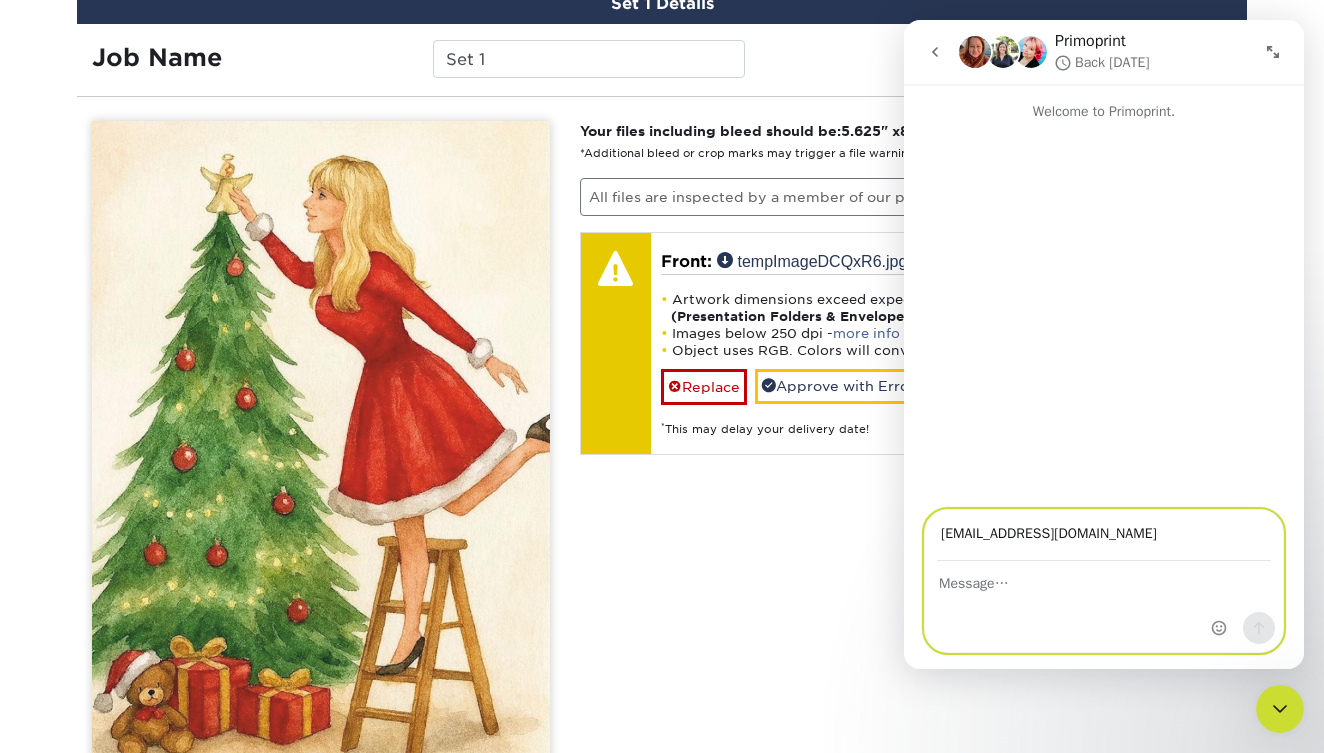 click at bounding box center [1104, 579] 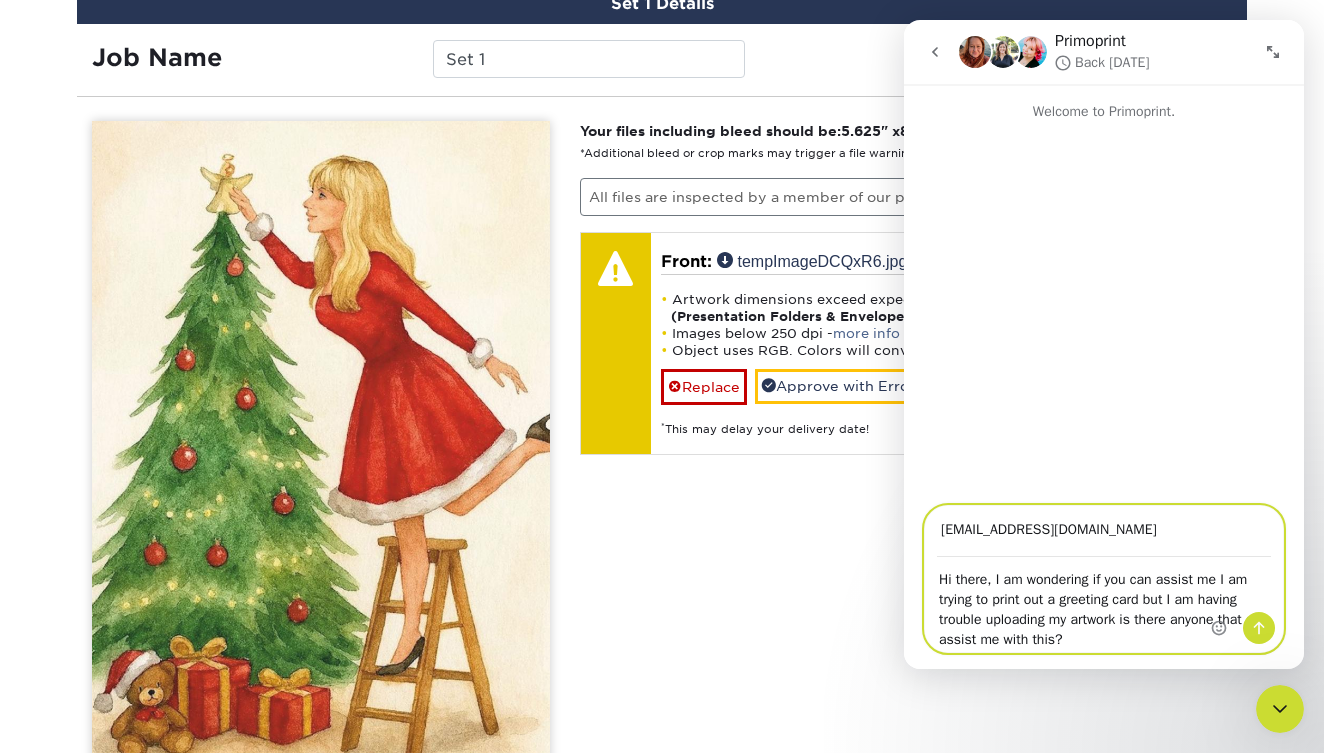type on "Hi there, I am wondering if you can assist me I am trying to print out a greeting card but I am having trouble uploading my artwork is there anyone that can assist me with this?" 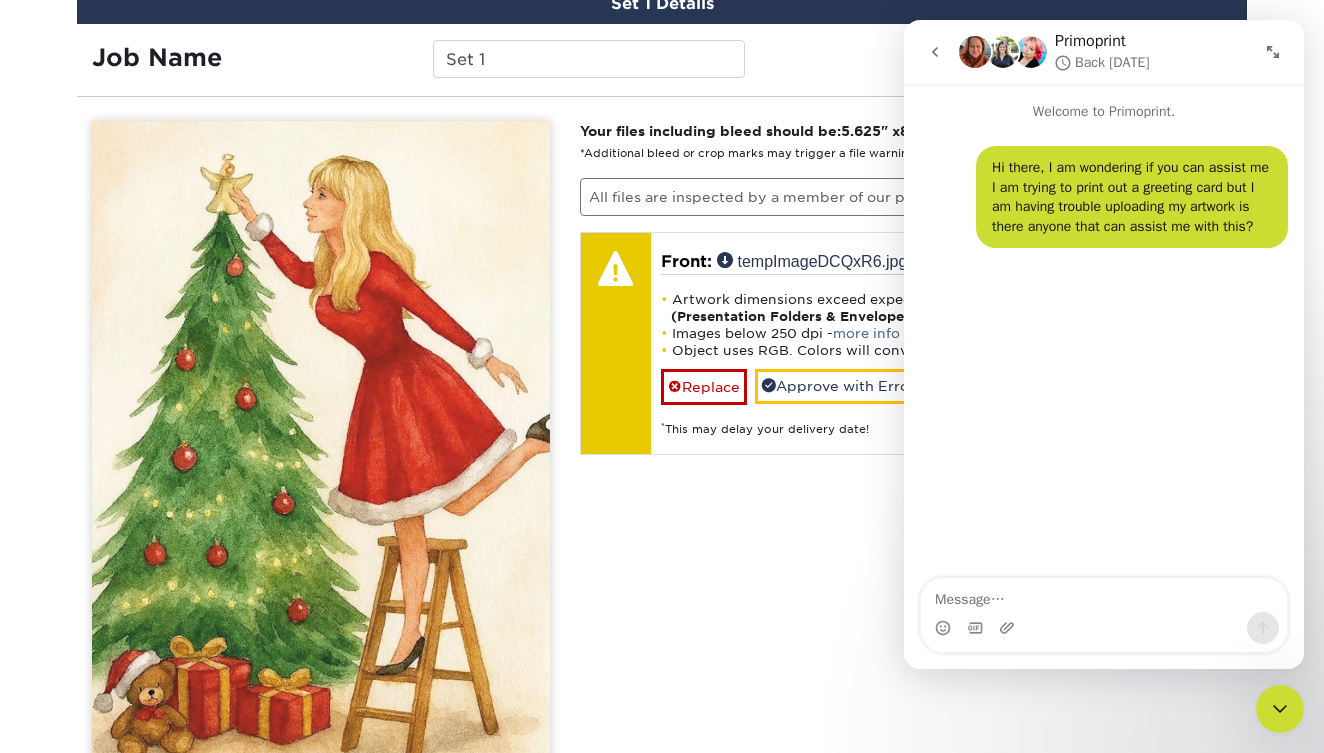 scroll, scrollTop: 1304, scrollLeft: 0, axis: vertical 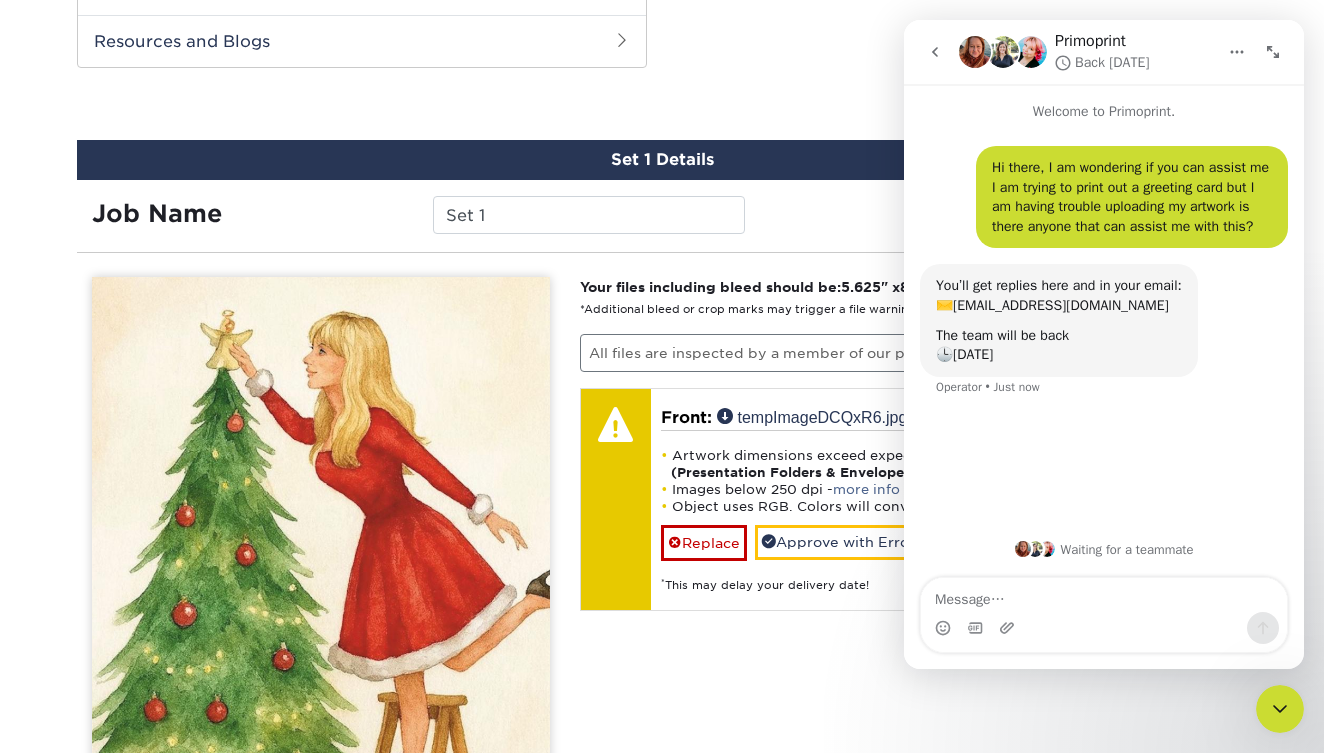 click at bounding box center (1003, 52) 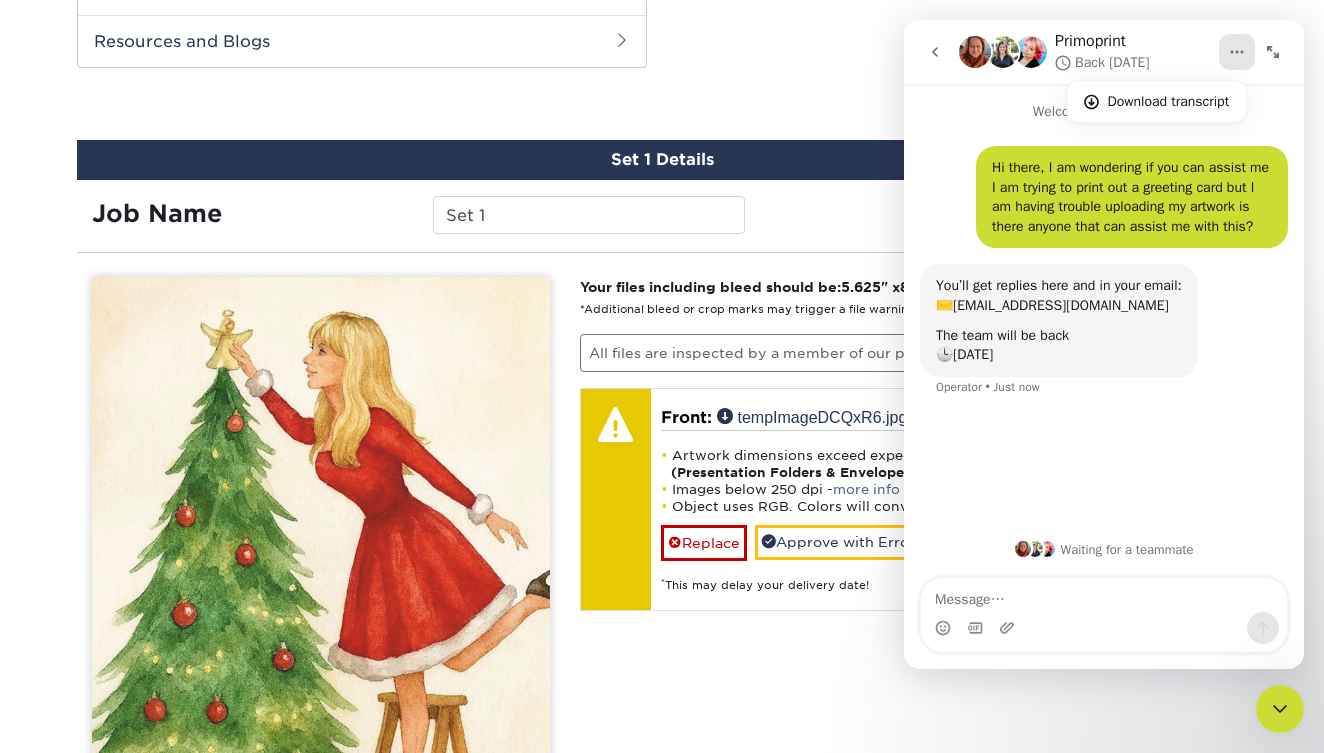 click on "Primoprint Back [DATE] Download transcript" at bounding box center (1104, 52) 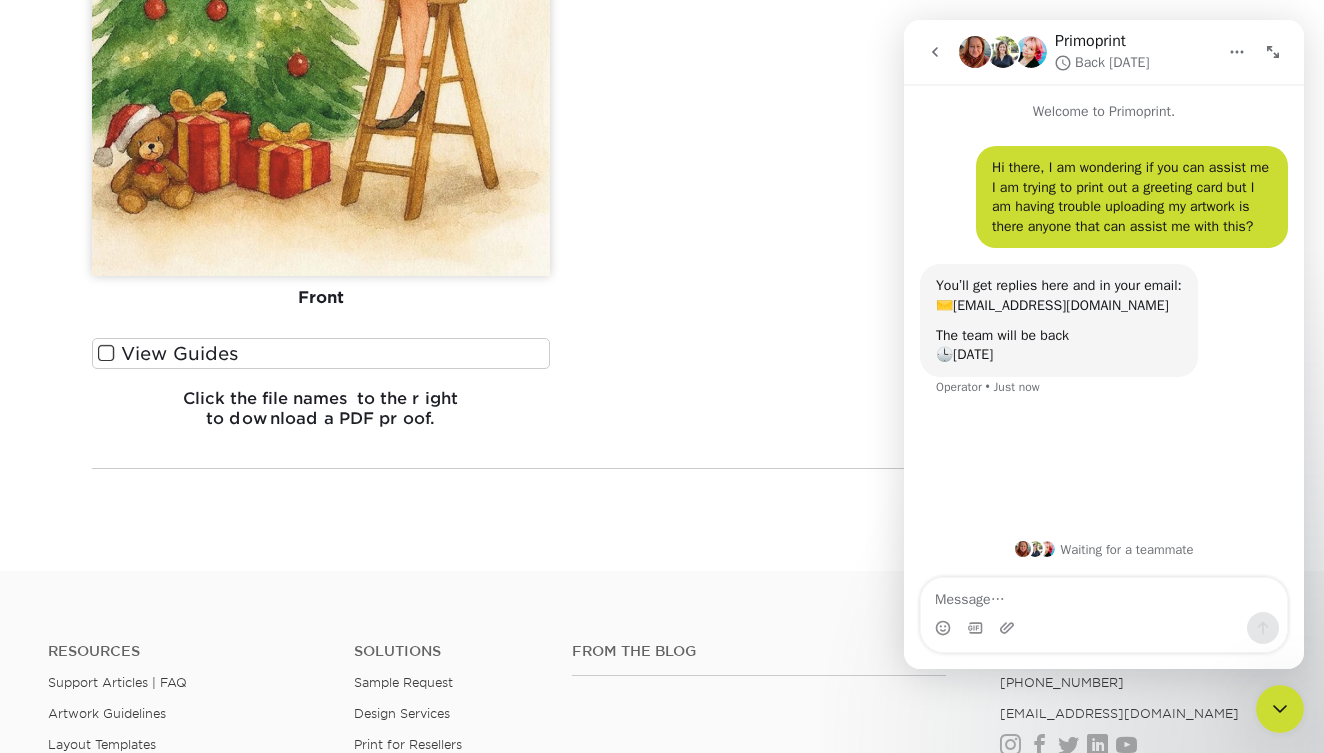 scroll, scrollTop: 2024, scrollLeft: 0, axis: vertical 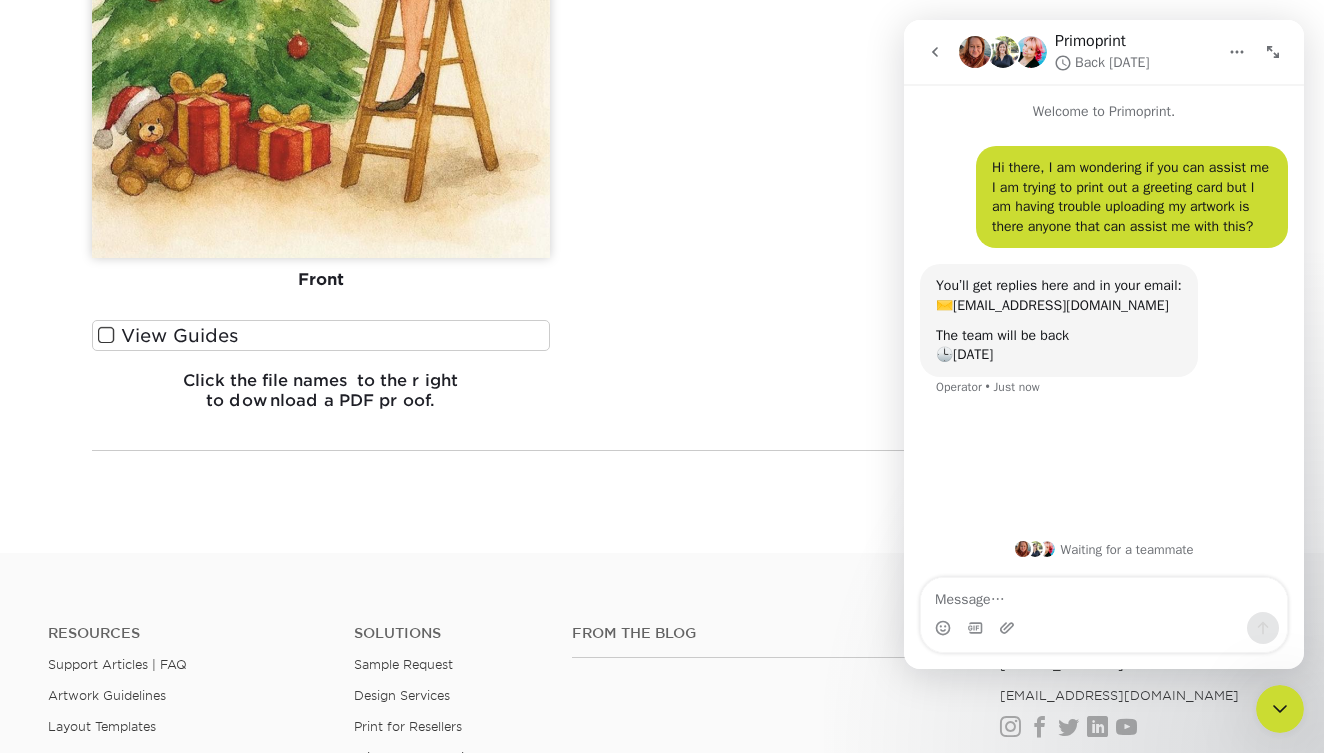 click on "View Guides" at bounding box center (321, 335) 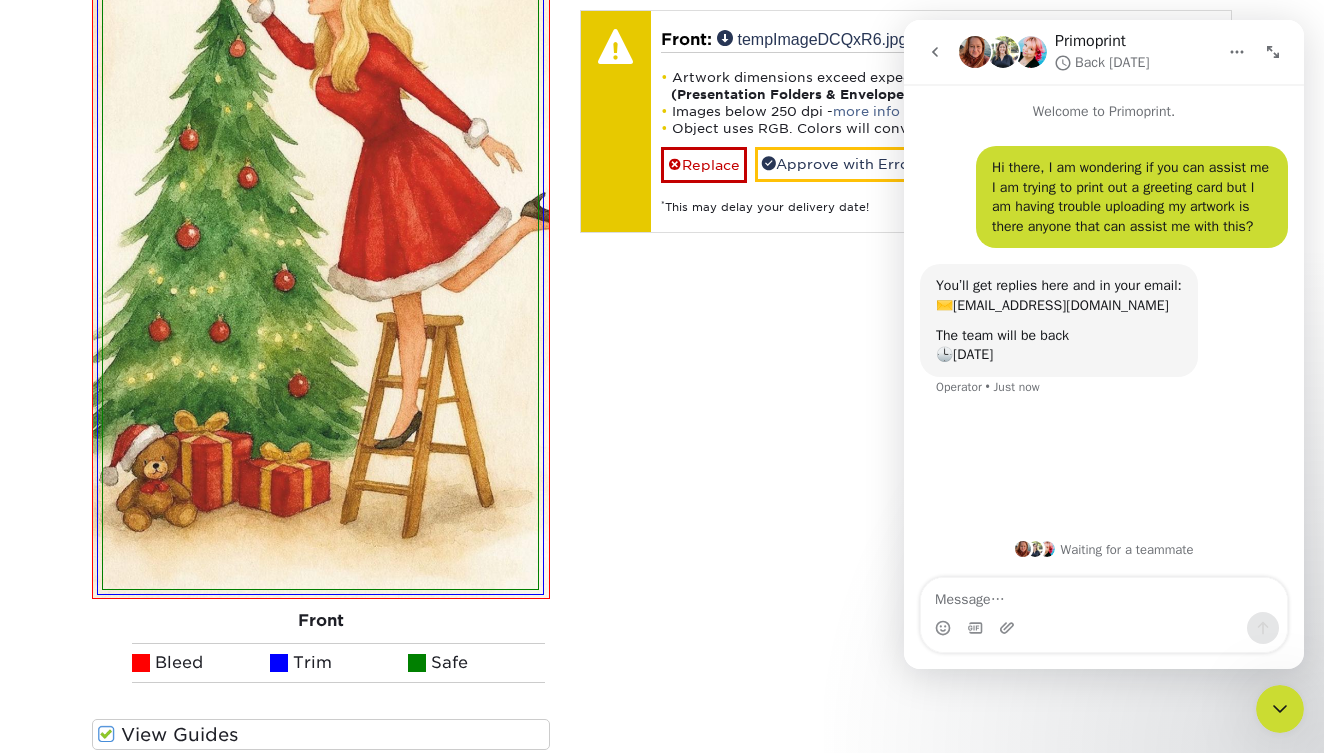 scroll, scrollTop: 1669, scrollLeft: 0, axis: vertical 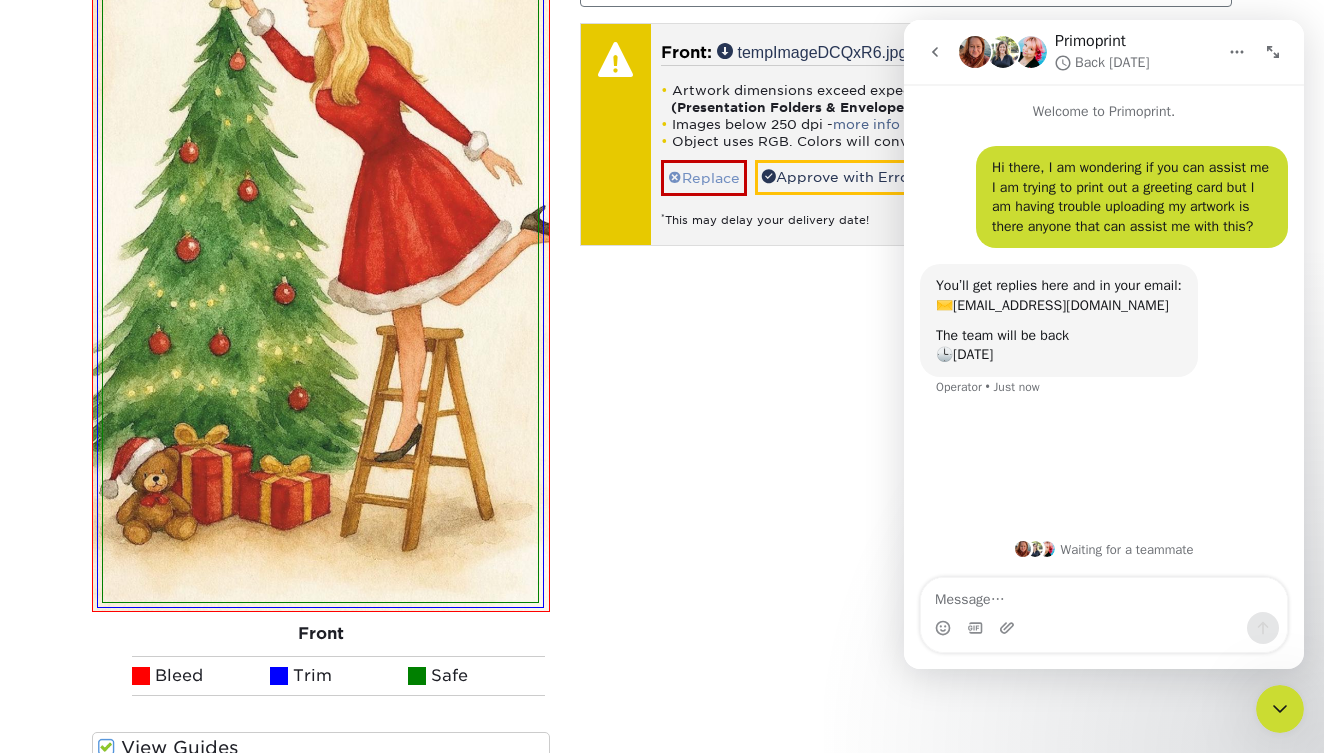 click on "Replace" at bounding box center [704, 177] 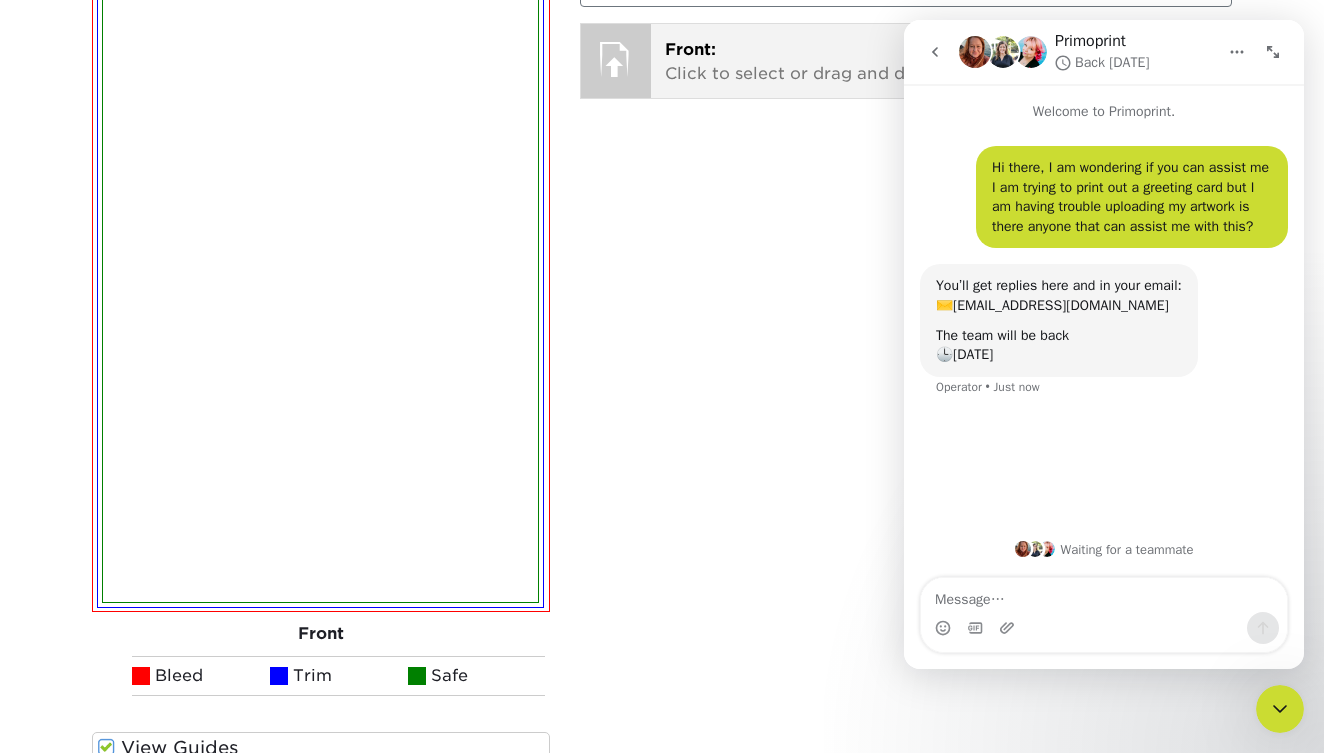 click on "Front: Click to select or drag and drop the file here." at bounding box center (941, 62) 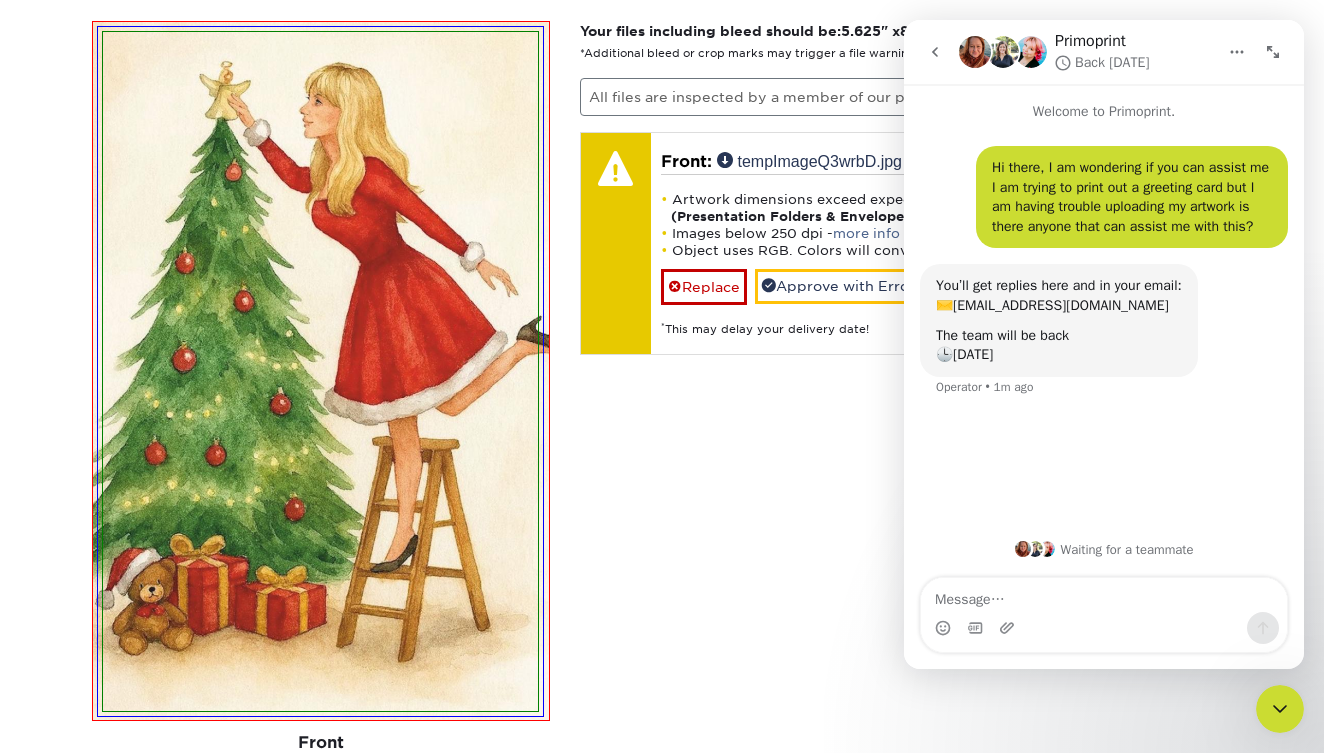 scroll, scrollTop: 1562, scrollLeft: 0, axis: vertical 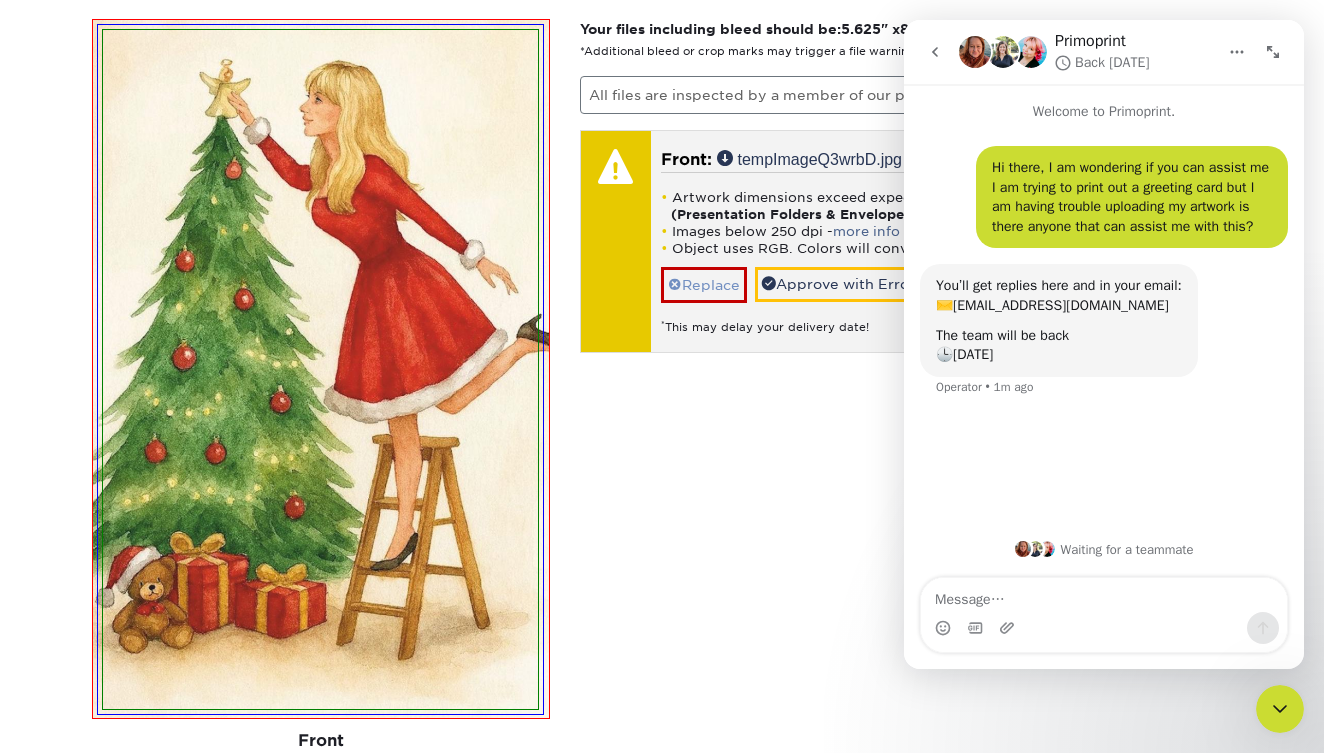 click on "Replace" at bounding box center (704, 284) 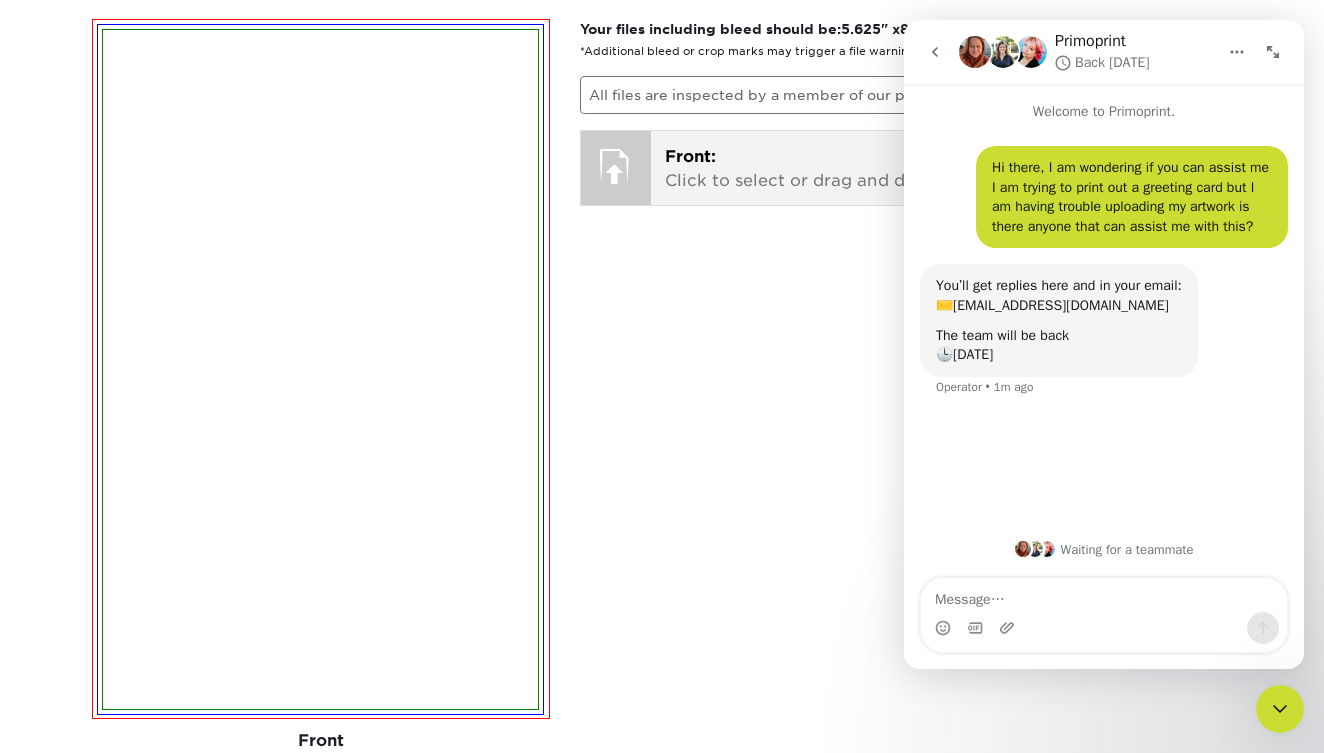 click on "Front: Click to select or drag and drop the file here." at bounding box center (941, 169) 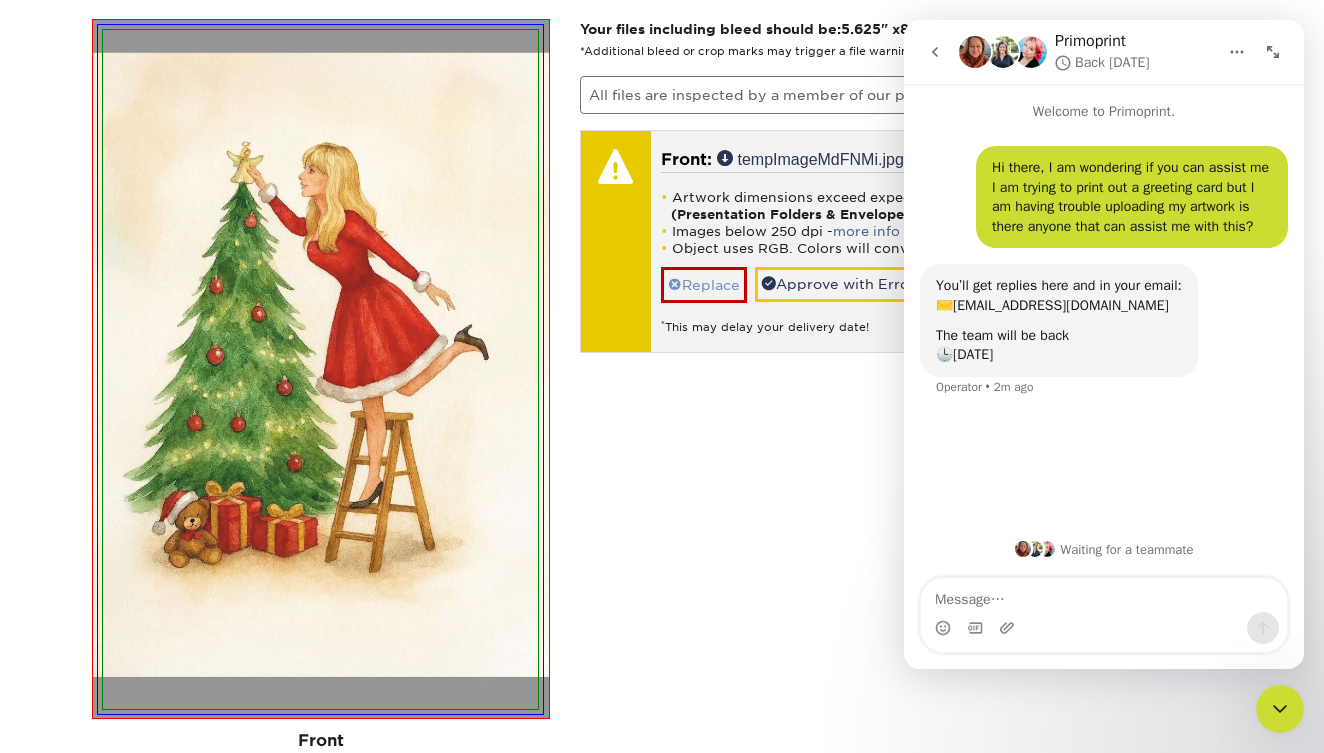 click on "Replace" at bounding box center [704, 284] 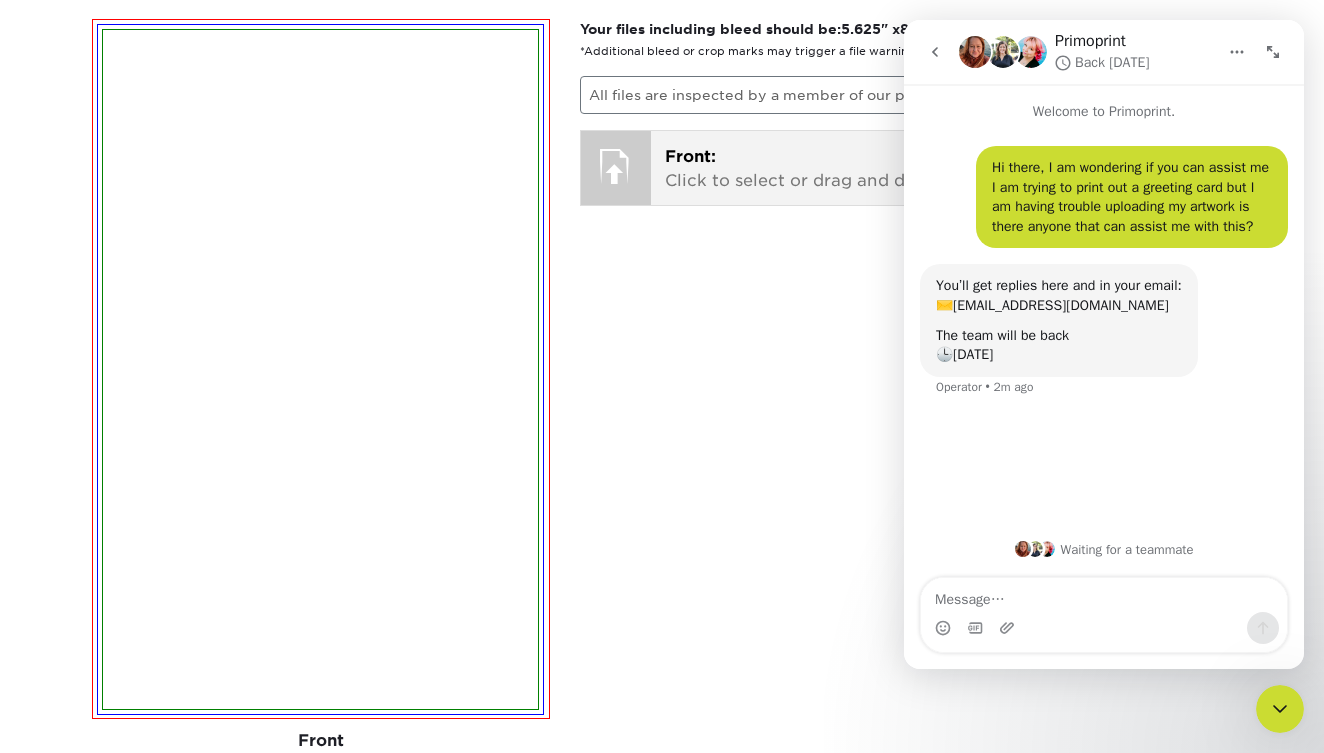 click on "Front:" at bounding box center (690, 156) 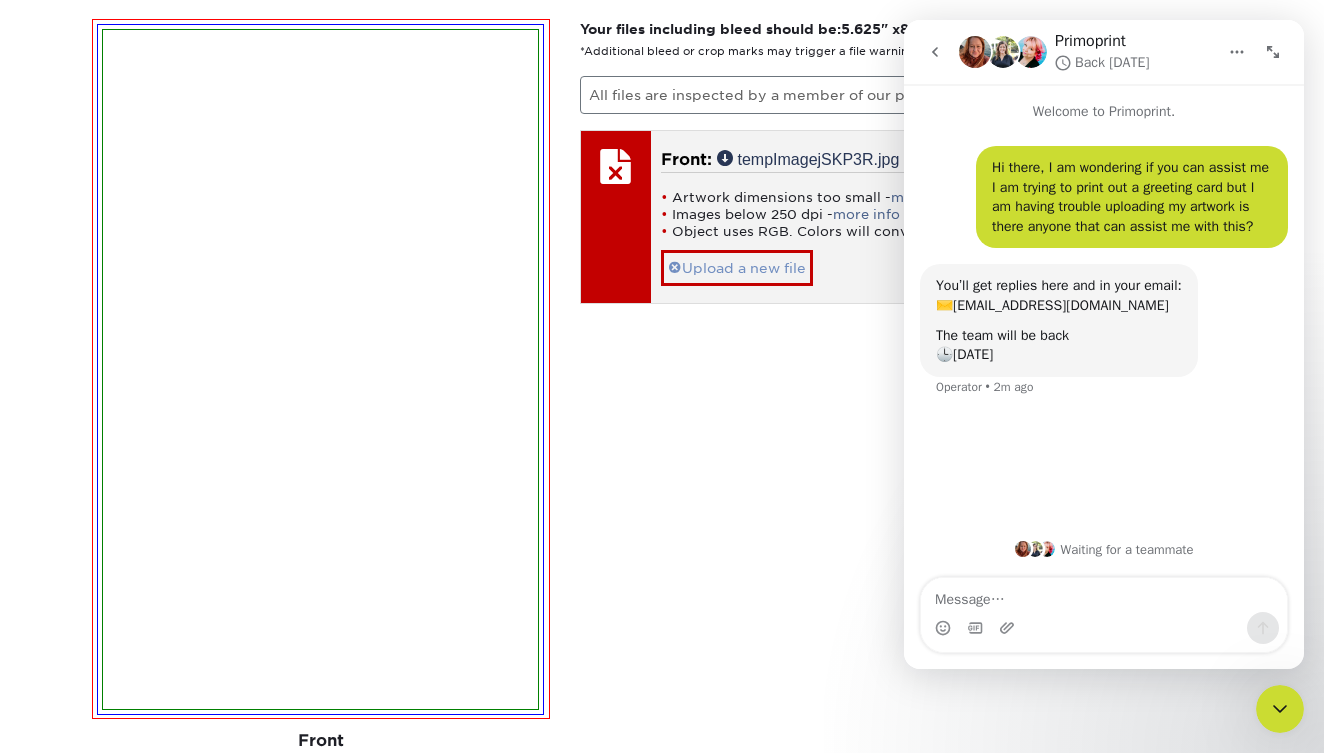 click on "Upload a new file" at bounding box center [737, 267] 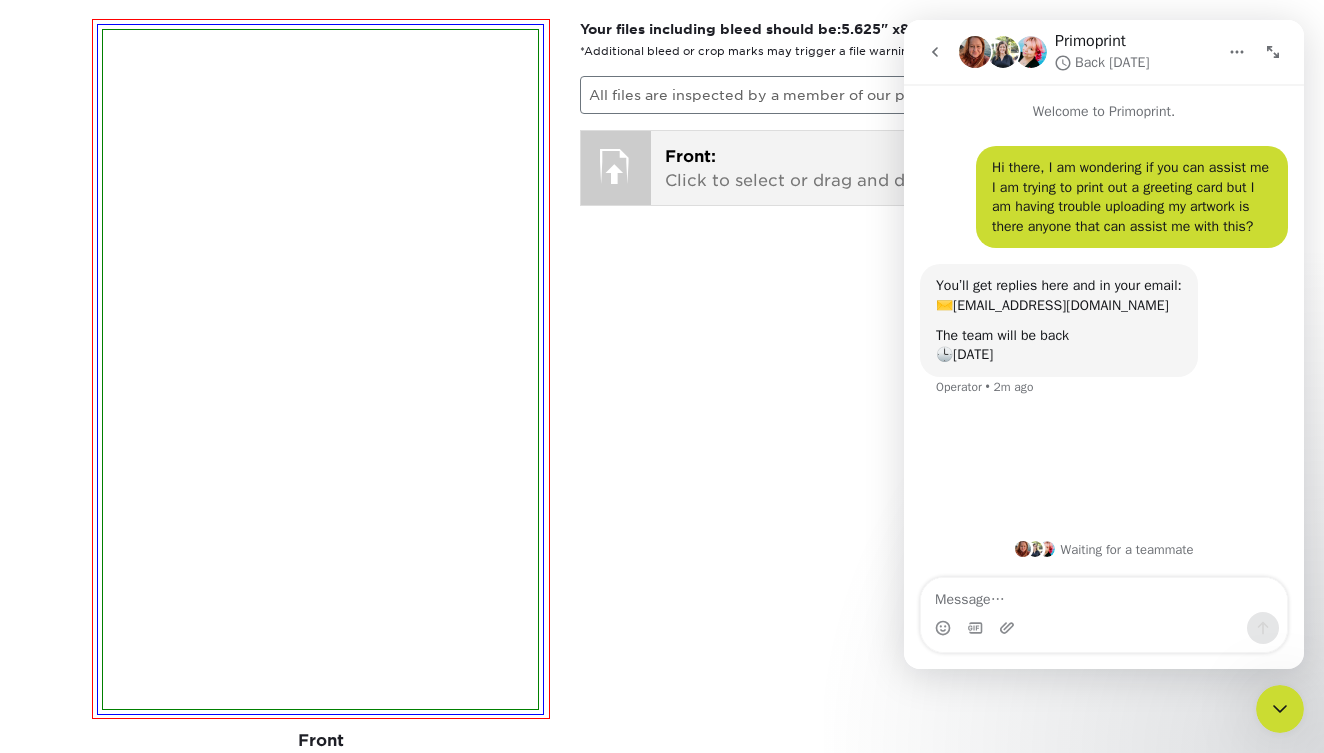 click on "Front: Click to select or drag and drop the file here." at bounding box center [941, 169] 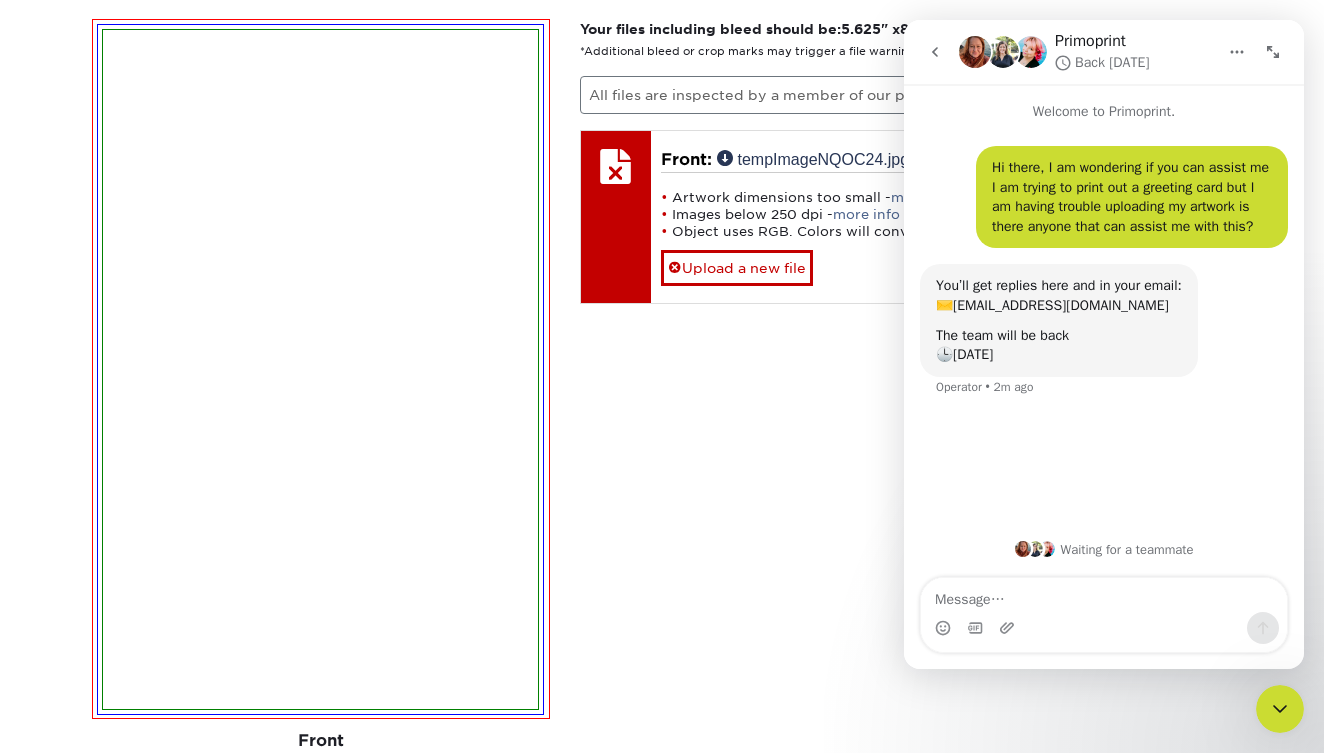 click 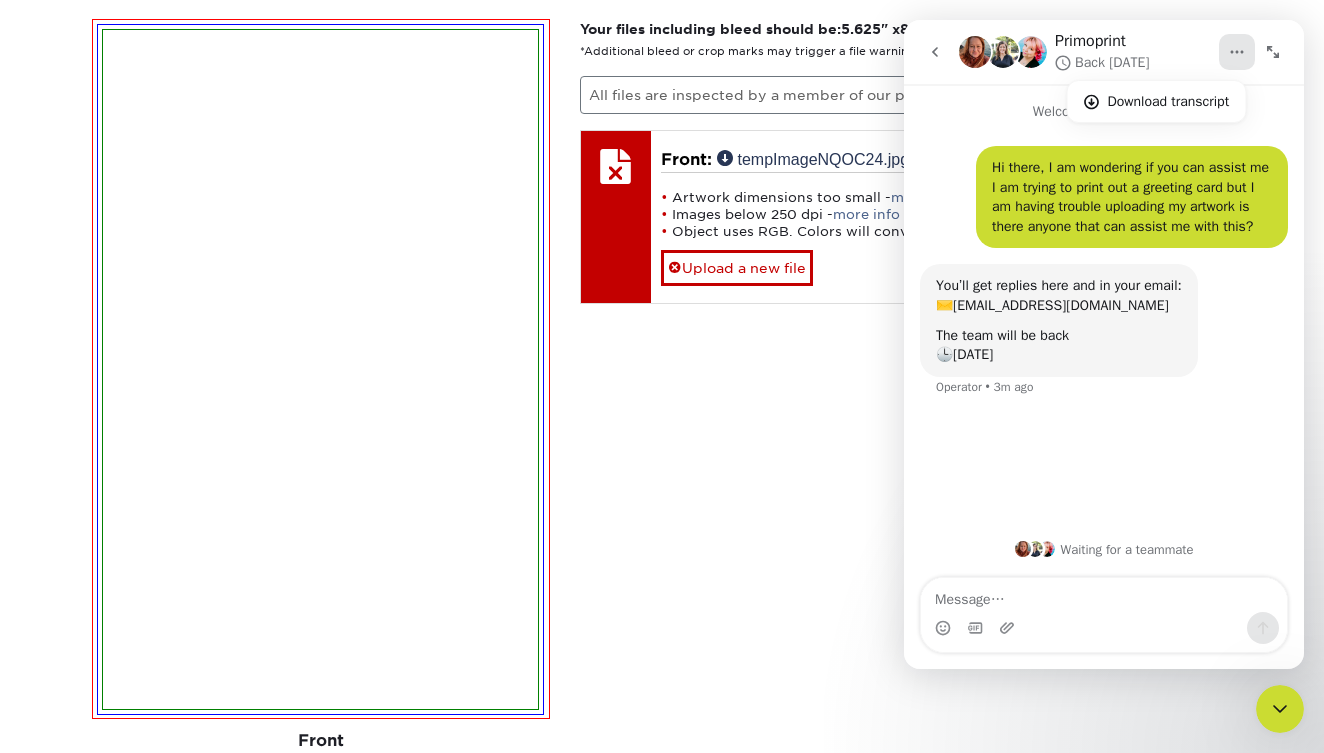 click 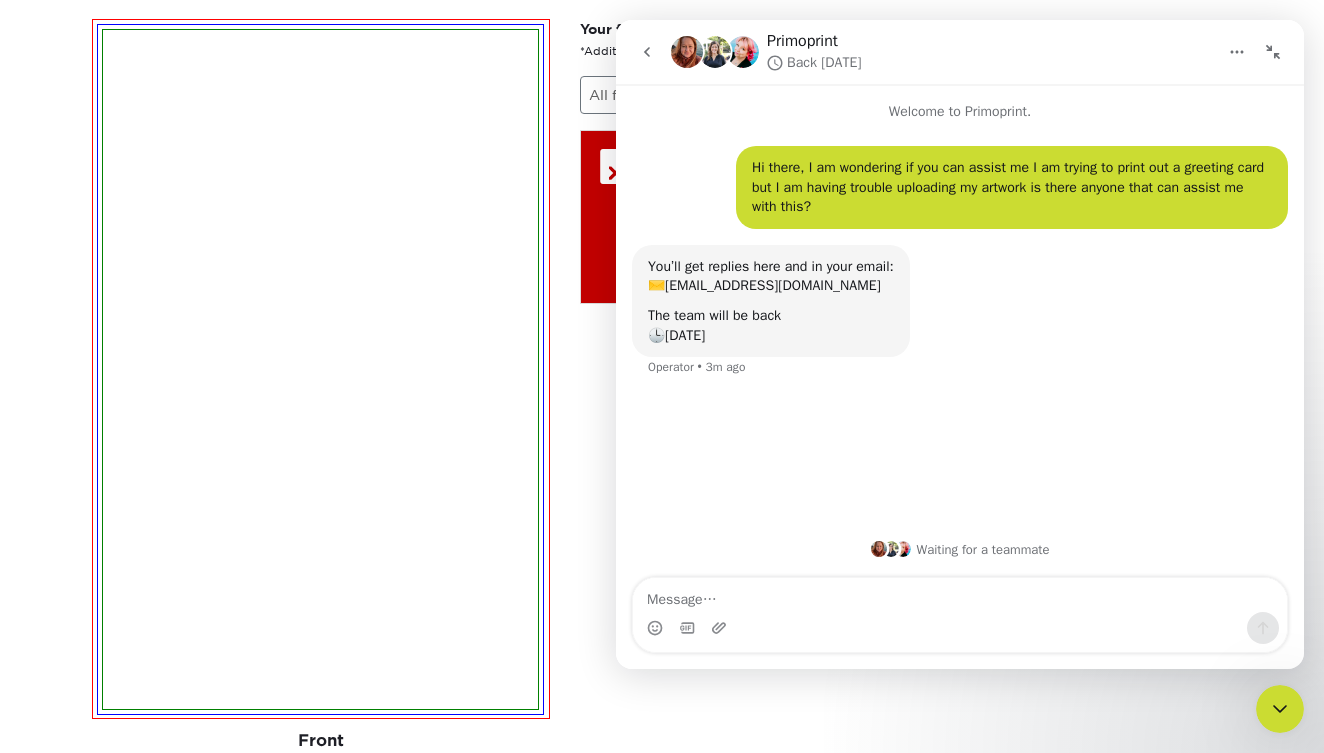 click 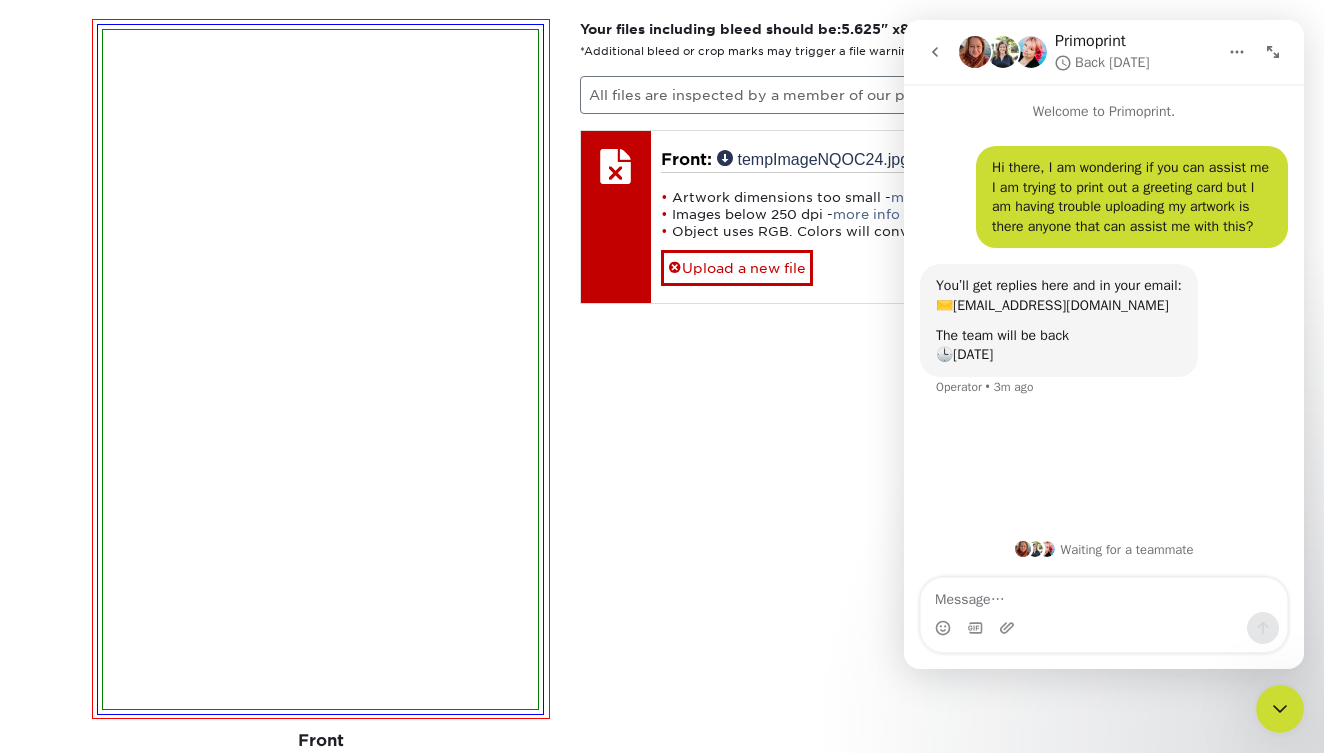 click on "Your files including bleed should be:  5.625 " x  8.625 "
*Additional bleed or crop marks may trigger a file warning –  more info
All files are inspected by a member of our processing team prior to production.
Front: Click to select or drag and drop the file here.
Choose file
95956b22-d4f0-457b-bd4d-aabb9ba46540.JPG      0.4  MiB               ✔    ✘            95956b22-d4f0-457b-bd4d-aabb9ba46540.JPG      0.3  MiB               ✔    ✘            tempImagesXB9qi.jpg      0.4  MiB               ✔    ✘            tempImageDCQxR6.jpg      0.4  MiB               ✔    ✘            tempImageQ3wrbD.jpg      0.4  MiB               ✔    ✘            tempImageMdFNMi.jpg      0.3  MiB               ✔    ✘            tempImagejSKP3R.jpg      0.3  MiB               ✔    ✘" at bounding box center (906, 481) 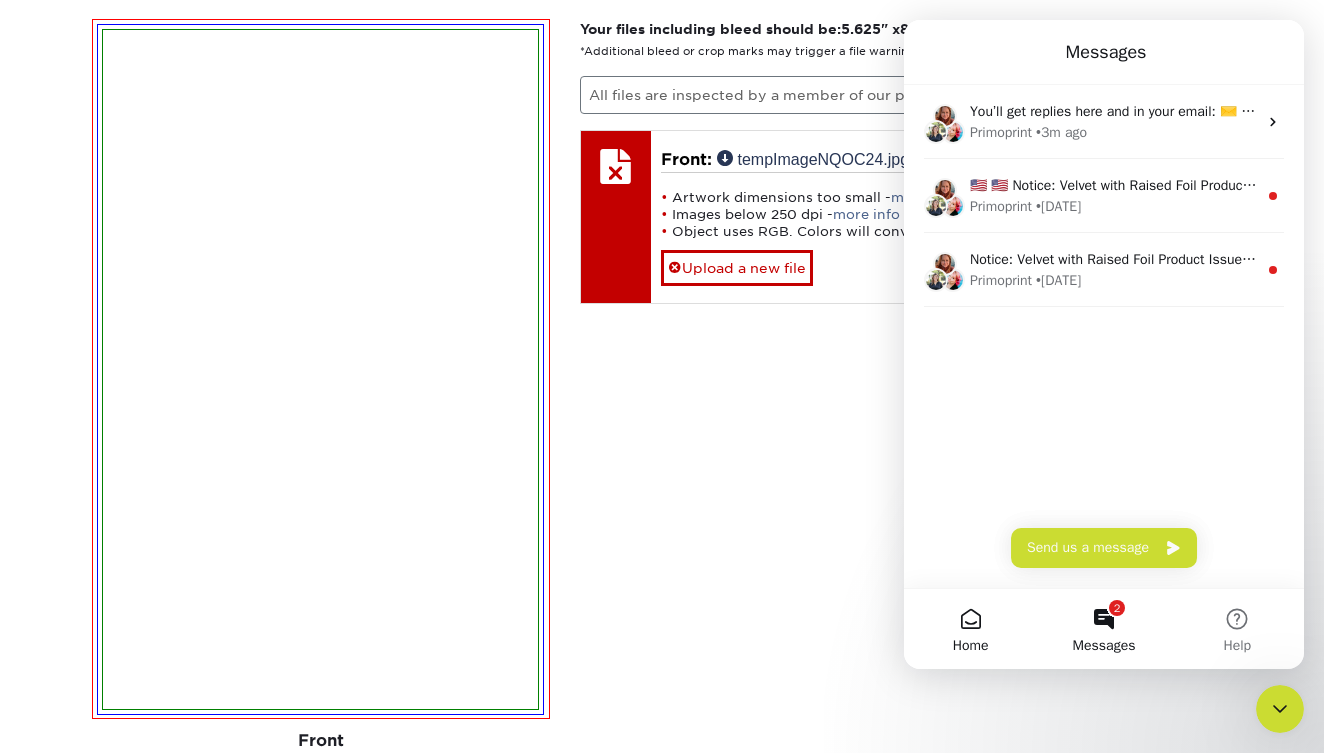 click on "Home" at bounding box center [970, 629] 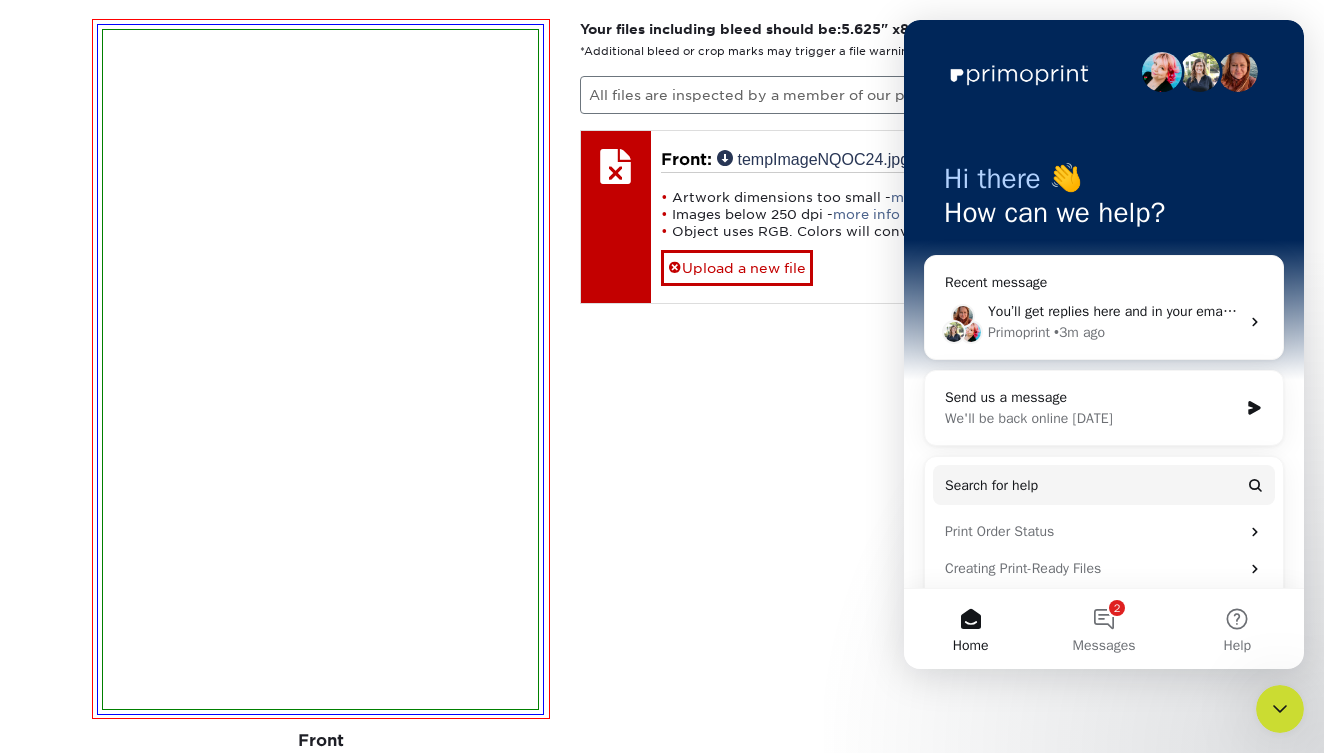 click 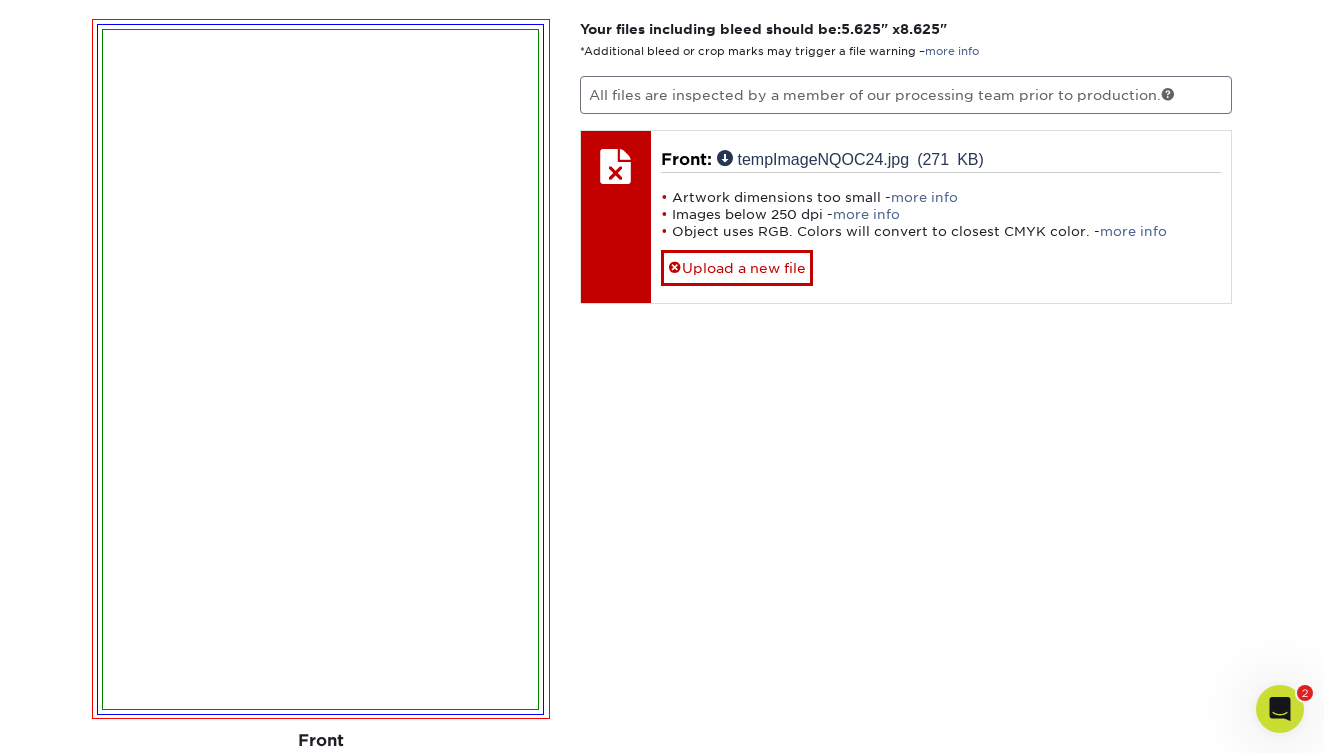 scroll, scrollTop: 0, scrollLeft: 0, axis: both 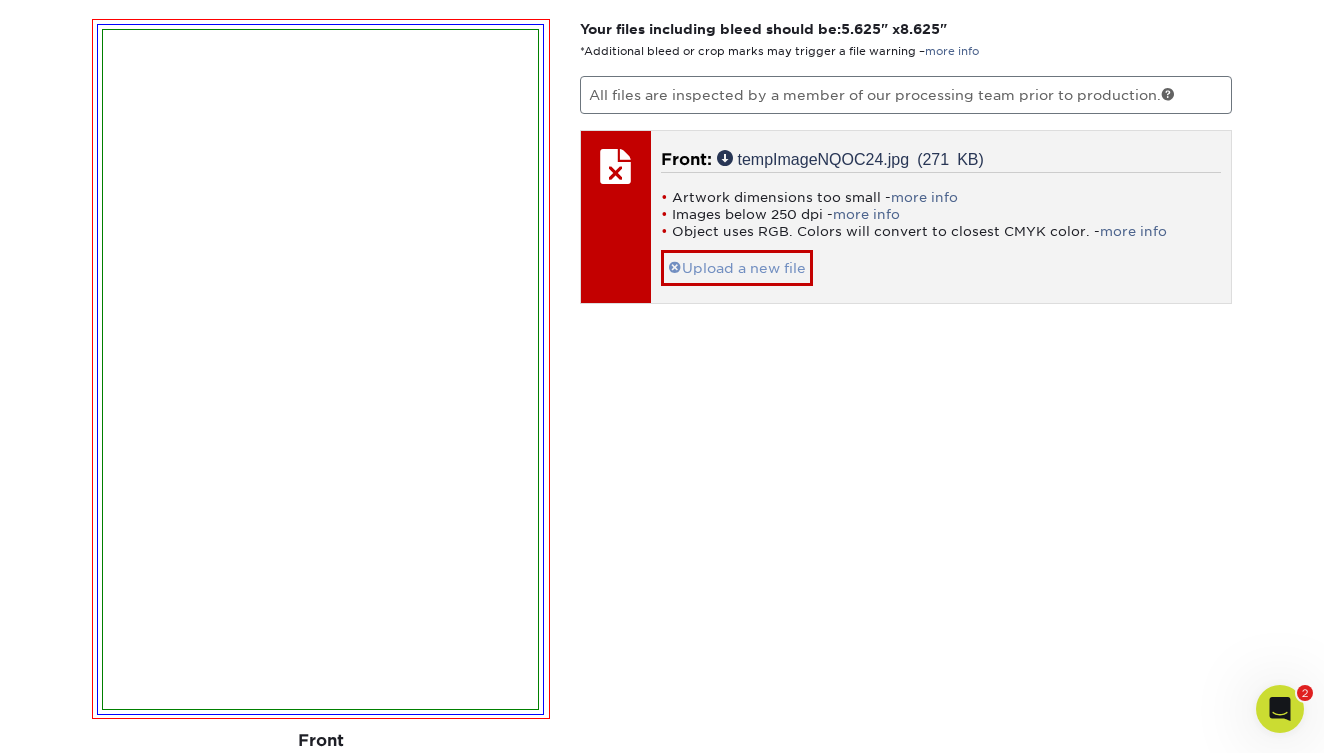 click on "Upload a new file" at bounding box center [737, 267] 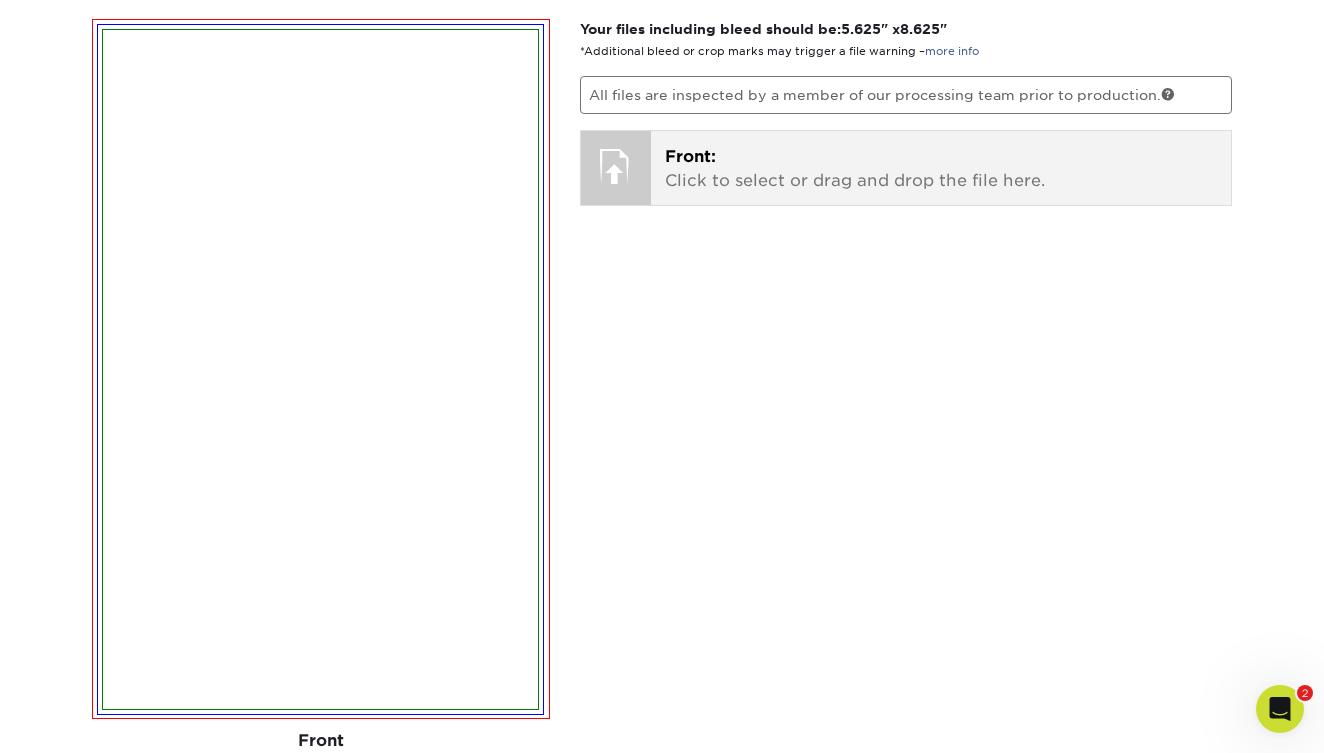 click on "Front:" at bounding box center (690, 156) 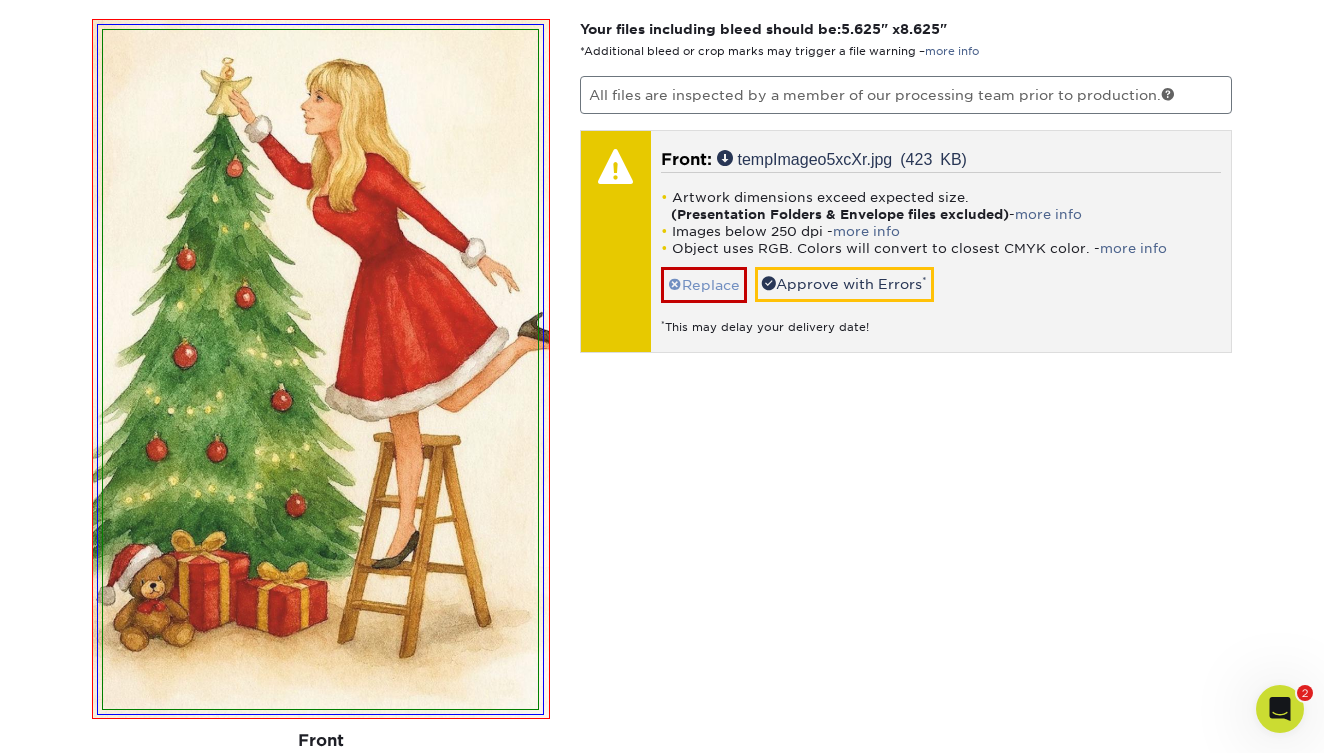 click on "Replace" at bounding box center [704, 284] 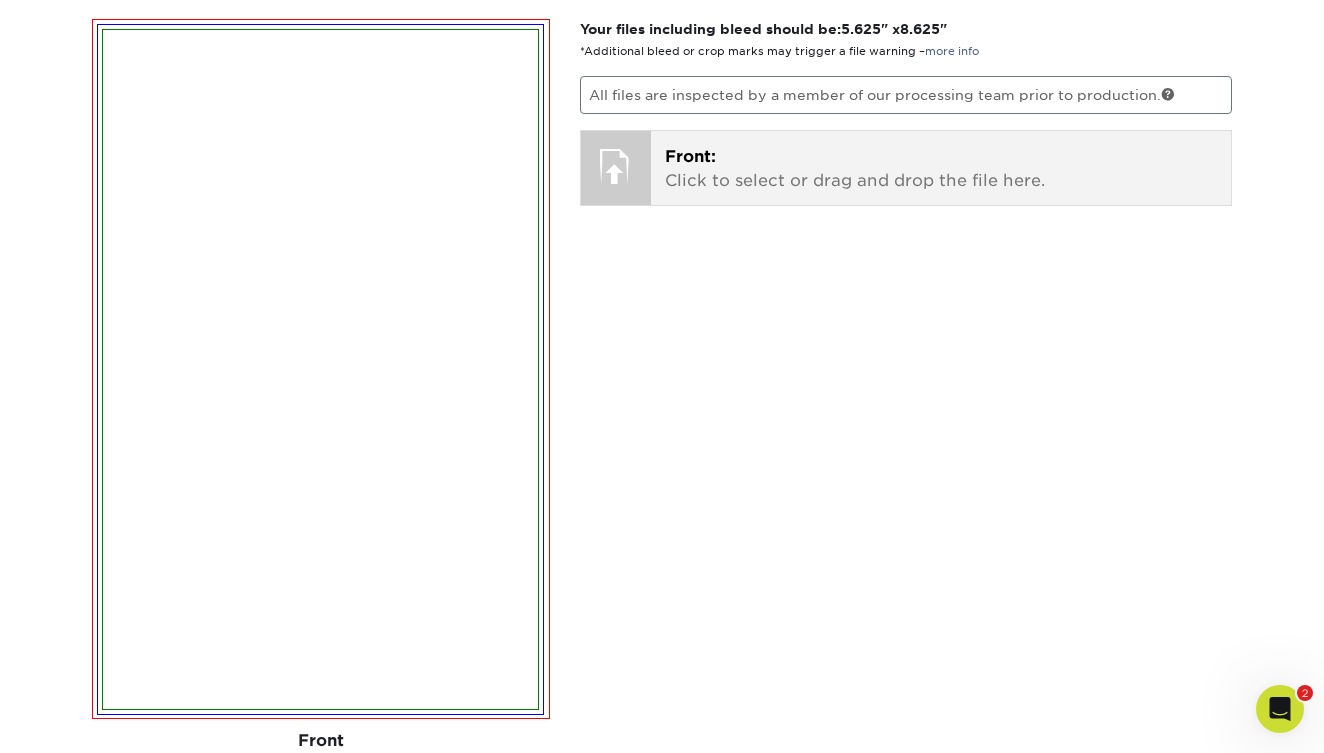 click on "Front:" at bounding box center (690, 156) 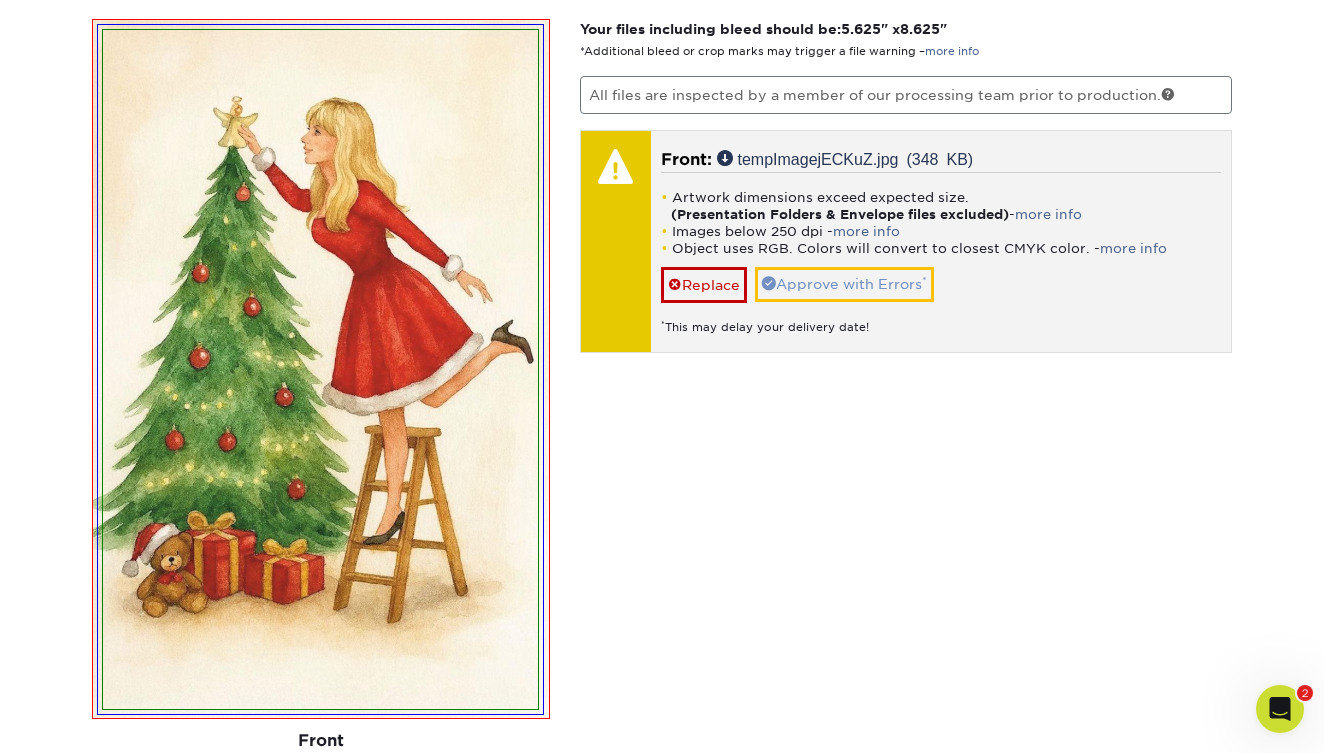 click on "Approve with Errors *" at bounding box center [844, 284] 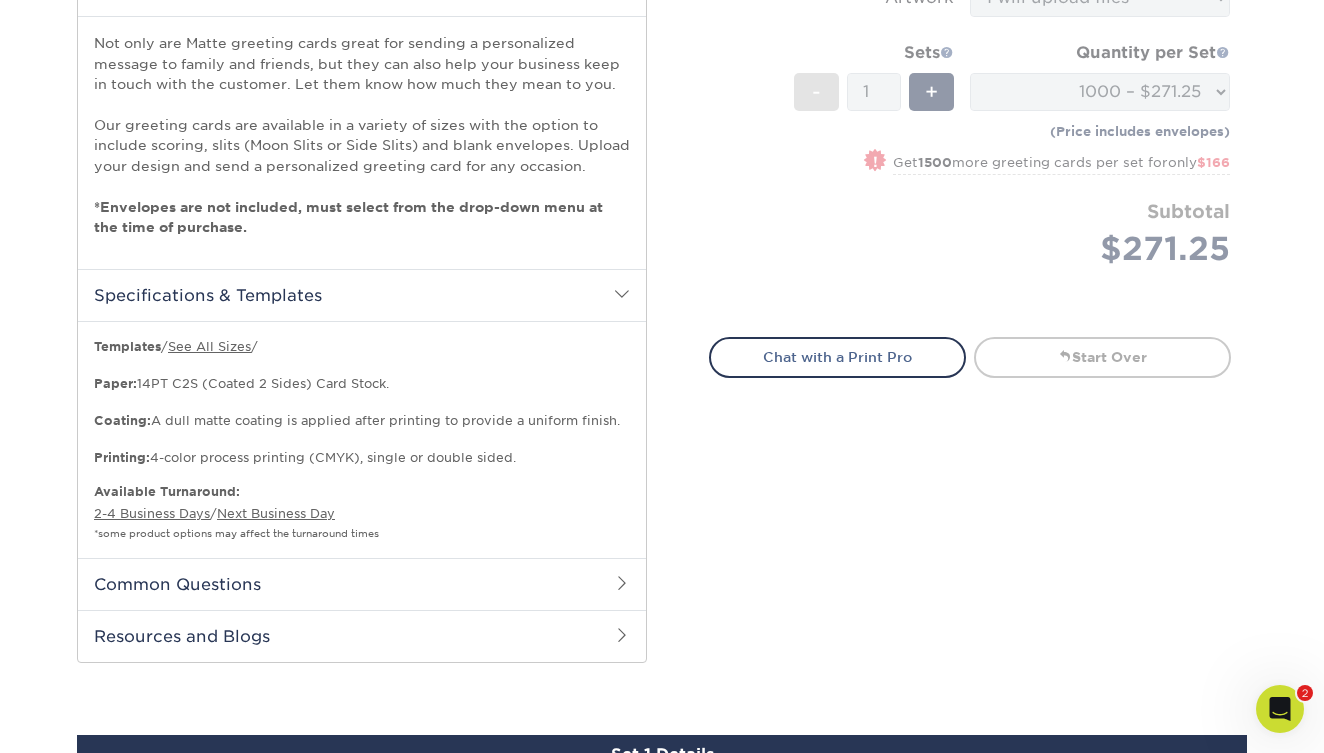 scroll, scrollTop: 685, scrollLeft: 0, axis: vertical 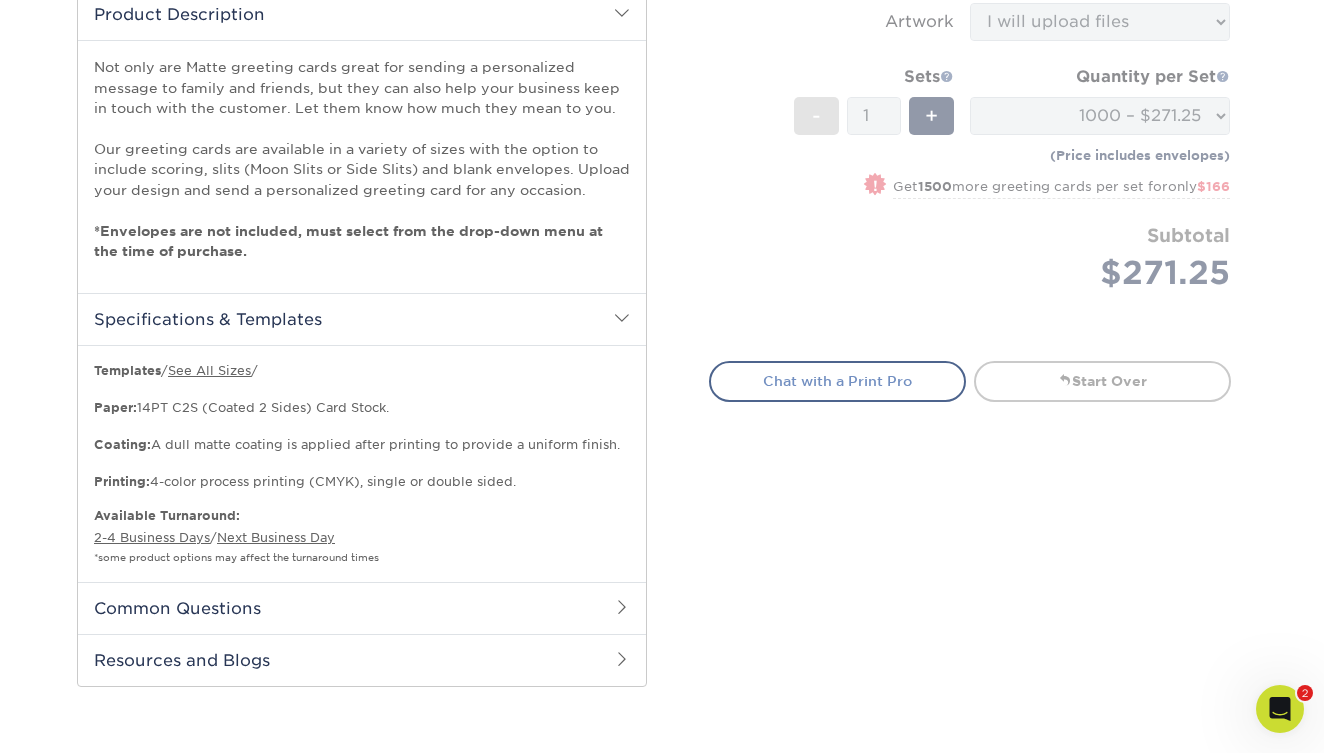 click on "Chat with a Print Pro" at bounding box center [837, 381] 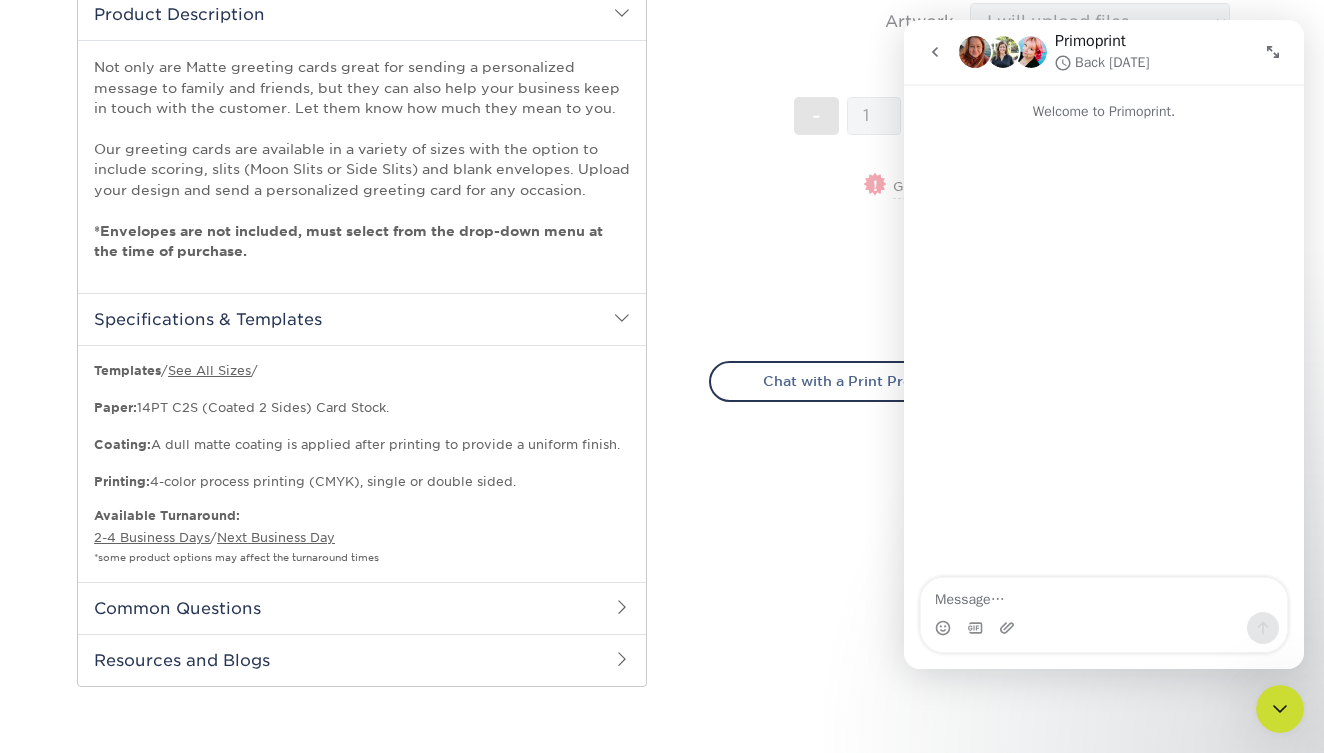 click on "Select your options:
Sizes Help Sizes
Please Select 4.25" x 11" 6" x 9" -" at bounding box center (962, 97) 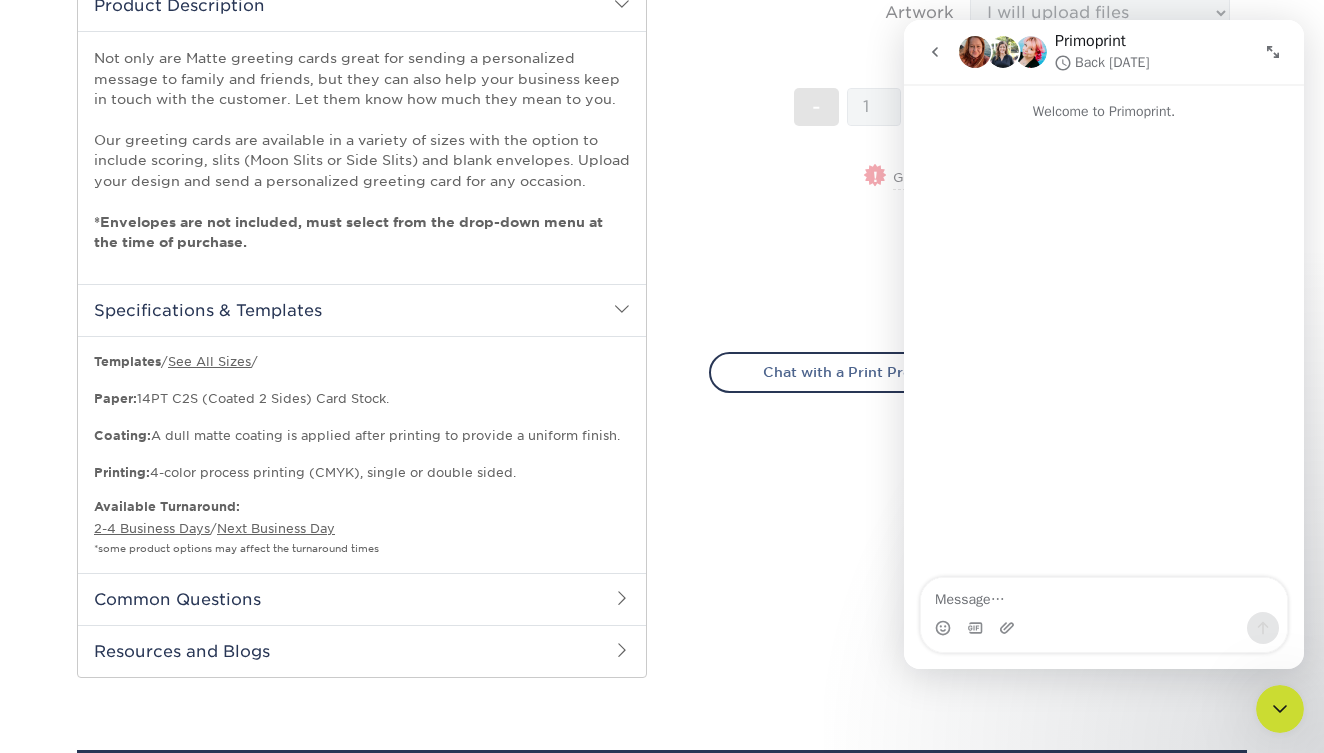 click 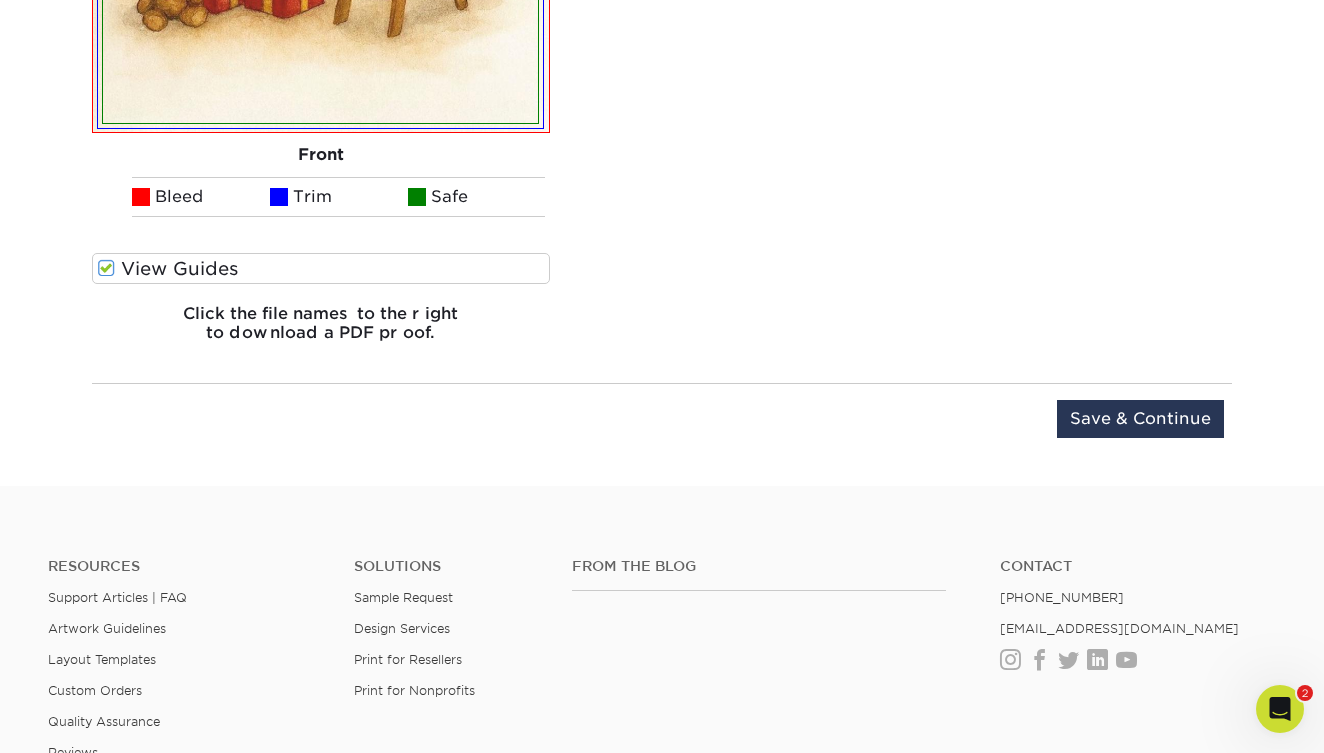 scroll, scrollTop: 2179, scrollLeft: 0, axis: vertical 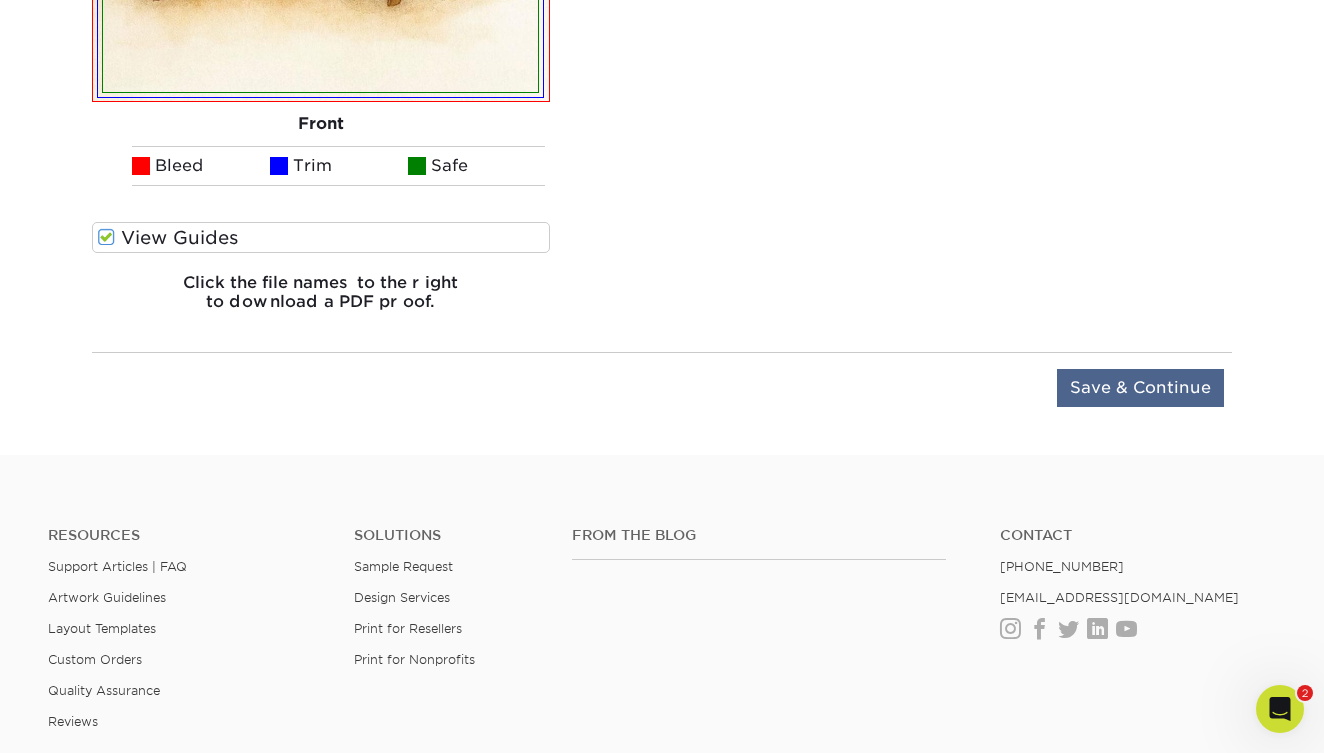click on "Save & Continue" at bounding box center (1140, 388) 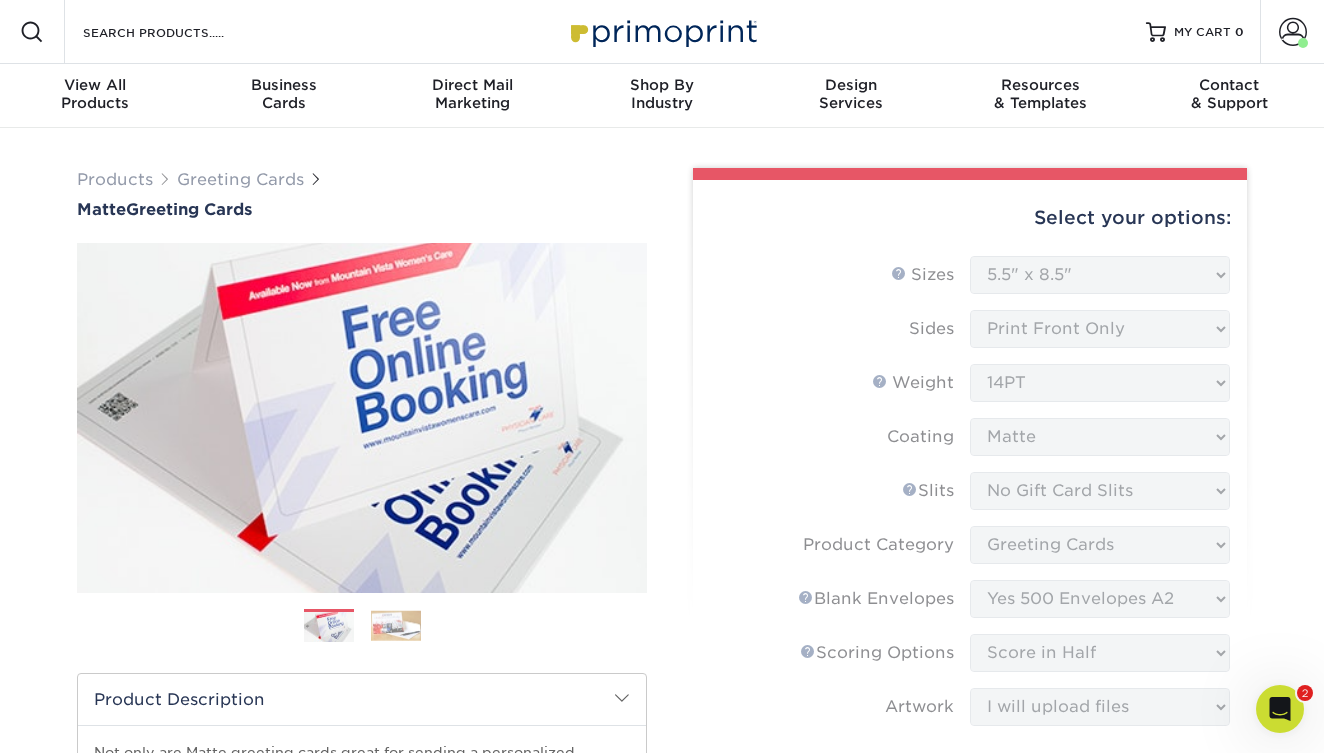 scroll, scrollTop: 0, scrollLeft: 0, axis: both 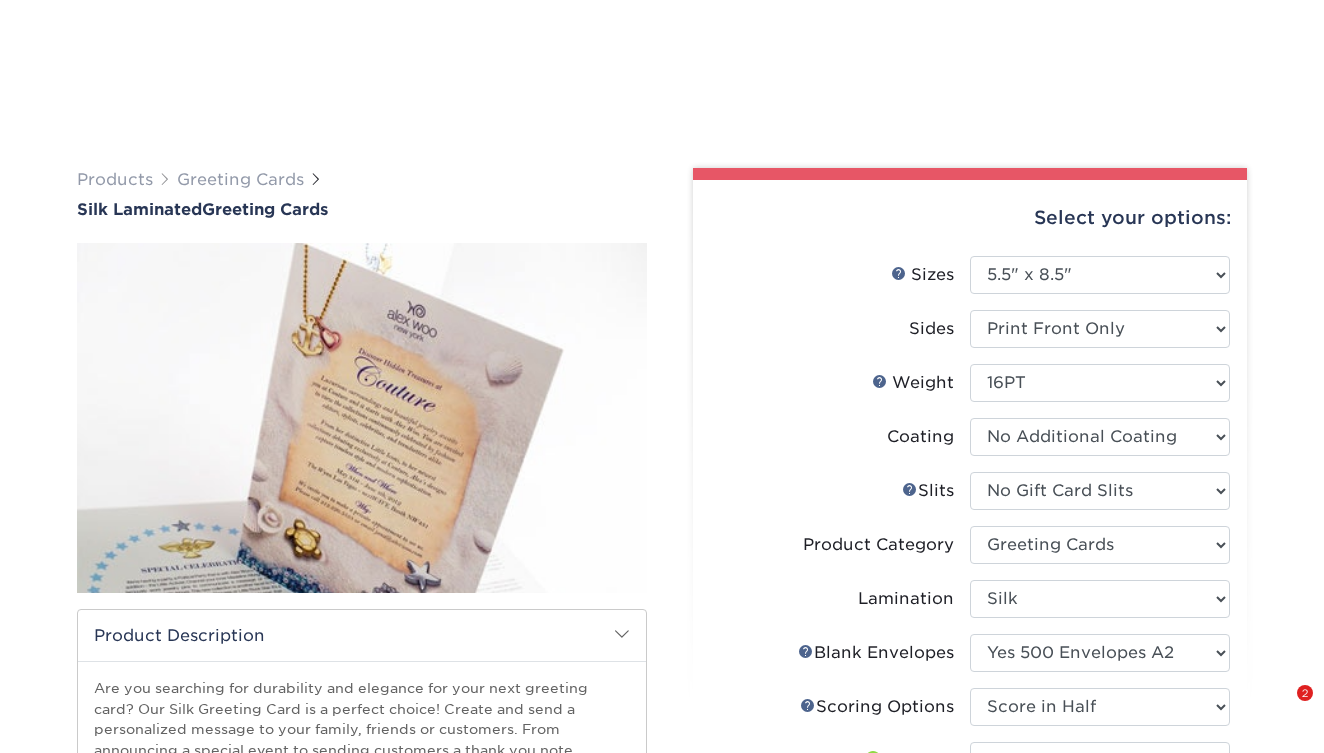 select on "5.50x8.50" 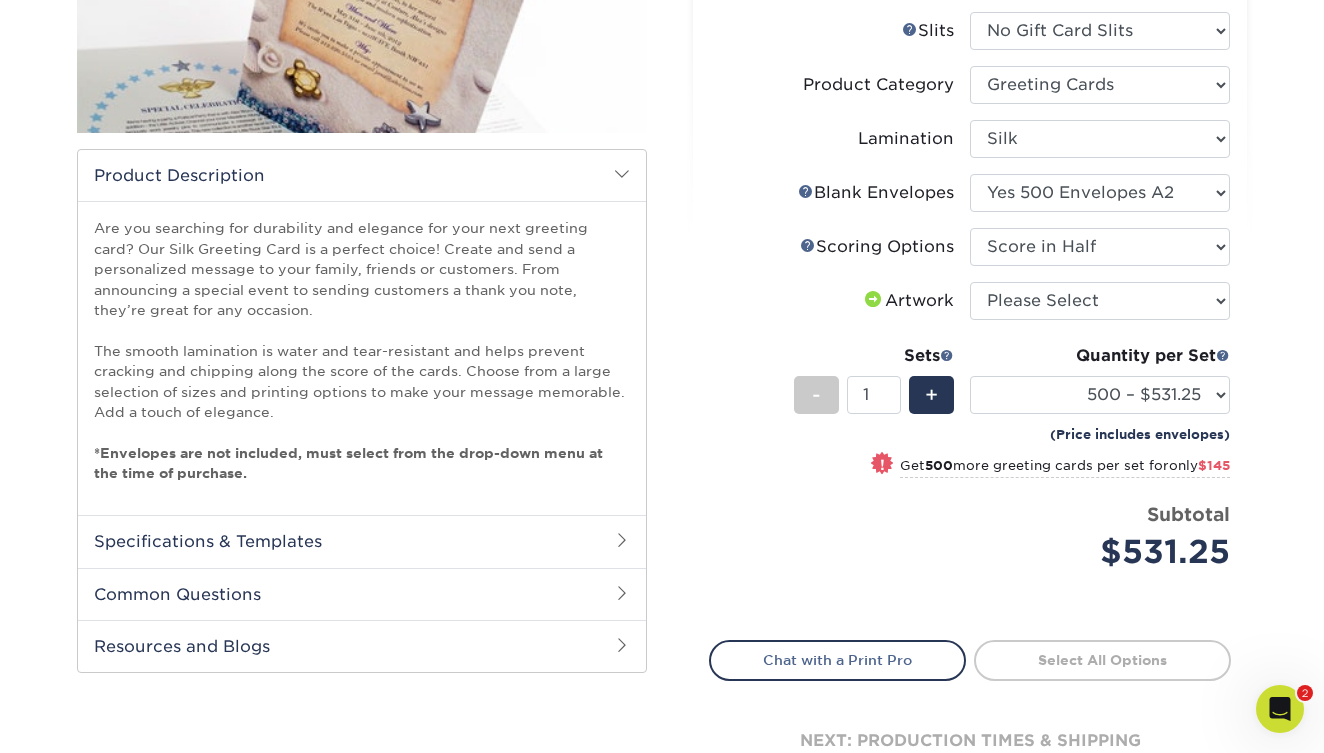 scroll, scrollTop: 0, scrollLeft: 0, axis: both 